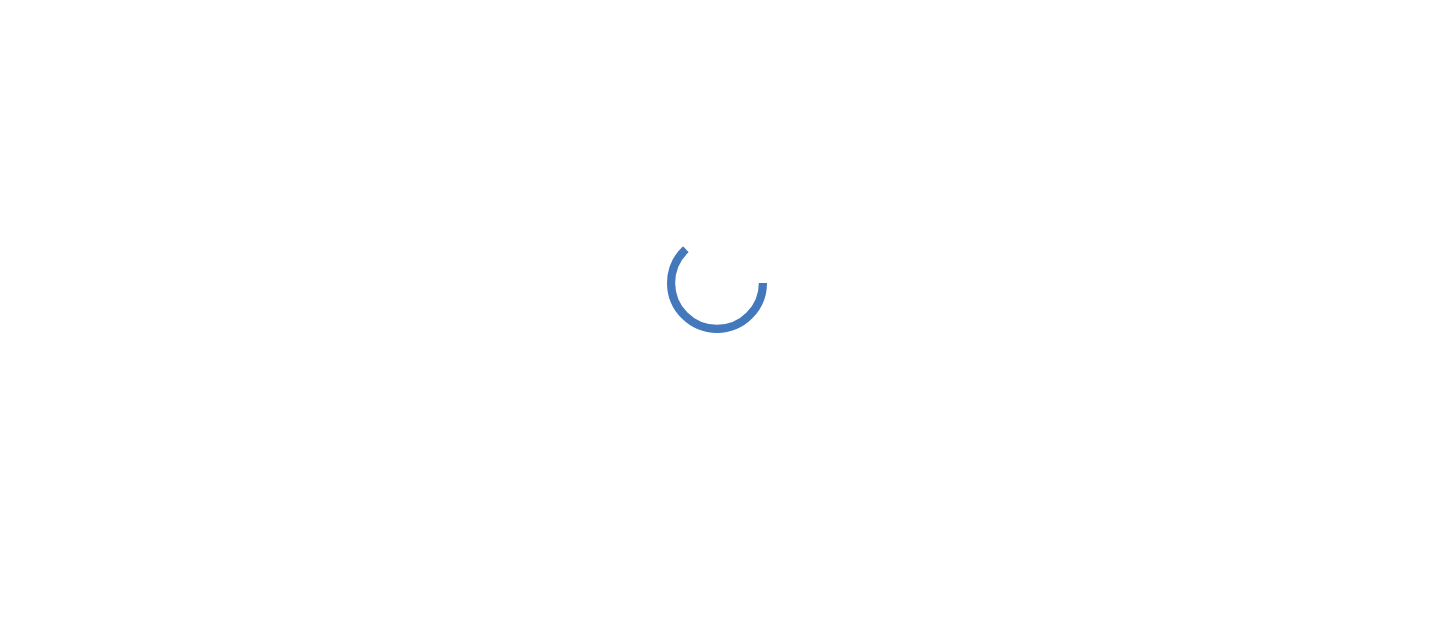 scroll, scrollTop: 0, scrollLeft: 0, axis: both 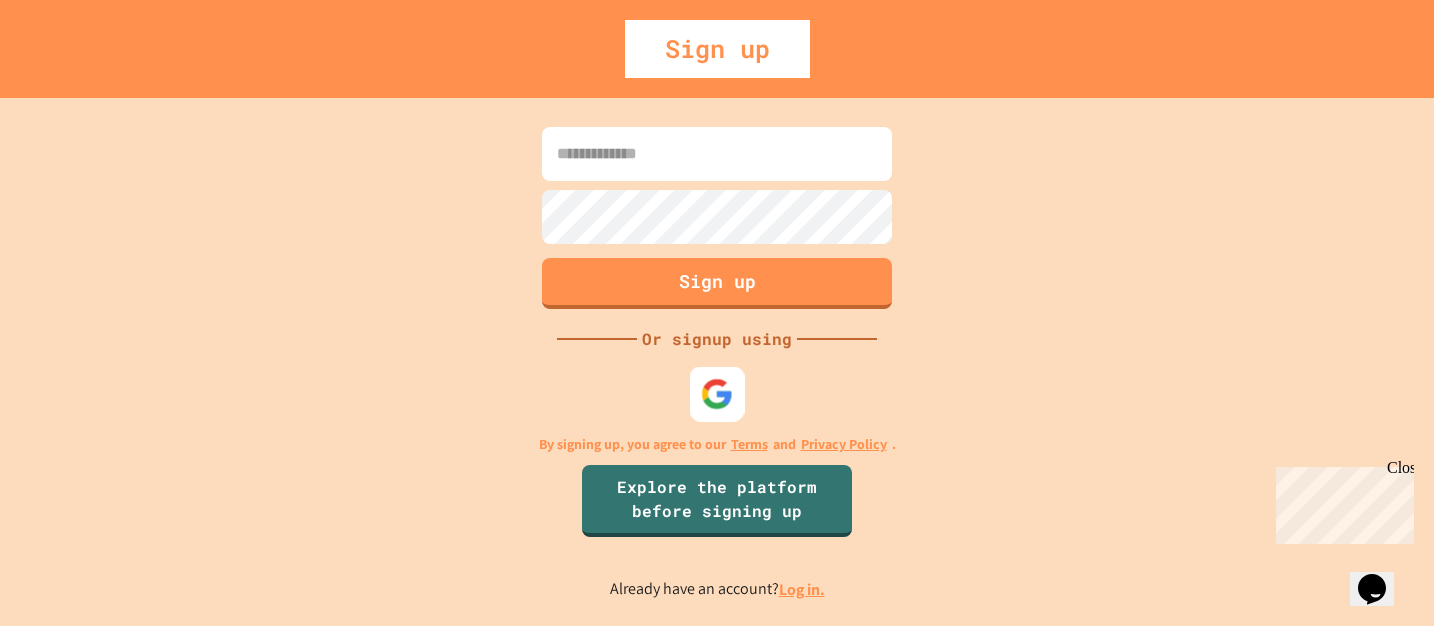click at bounding box center [717, 394] 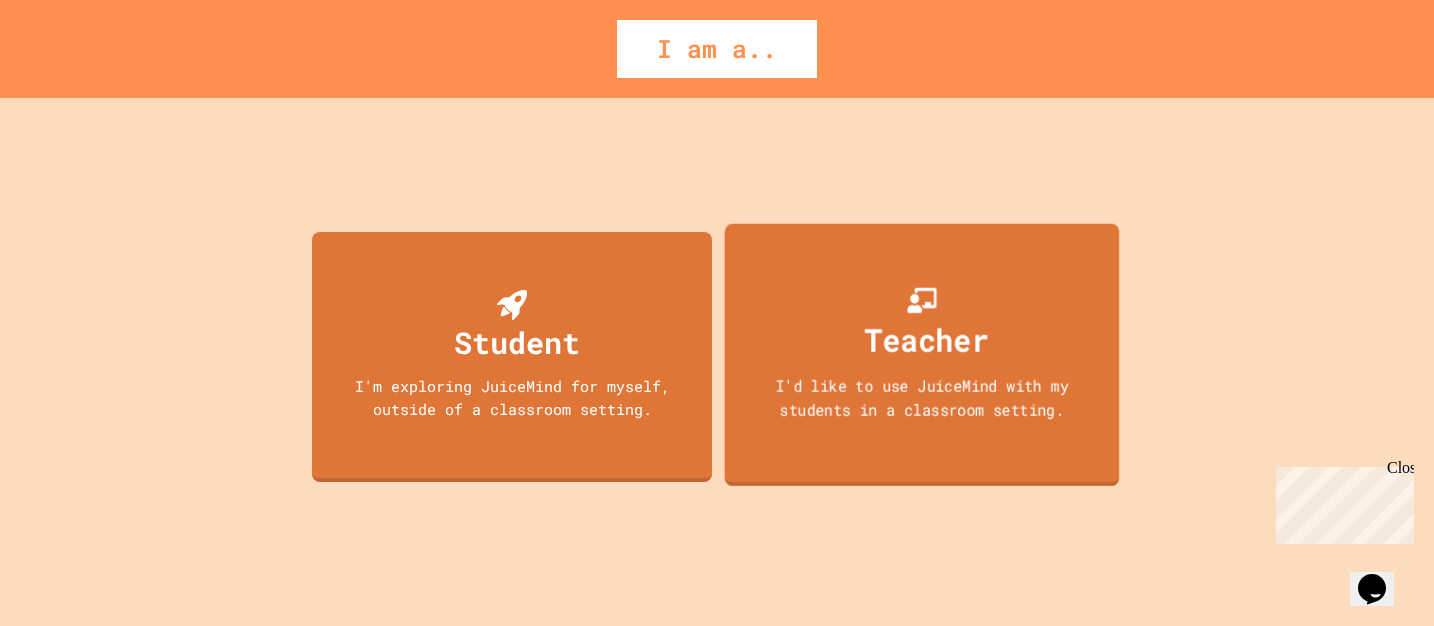 click on "Teacher" at bounding box center (927, 339) 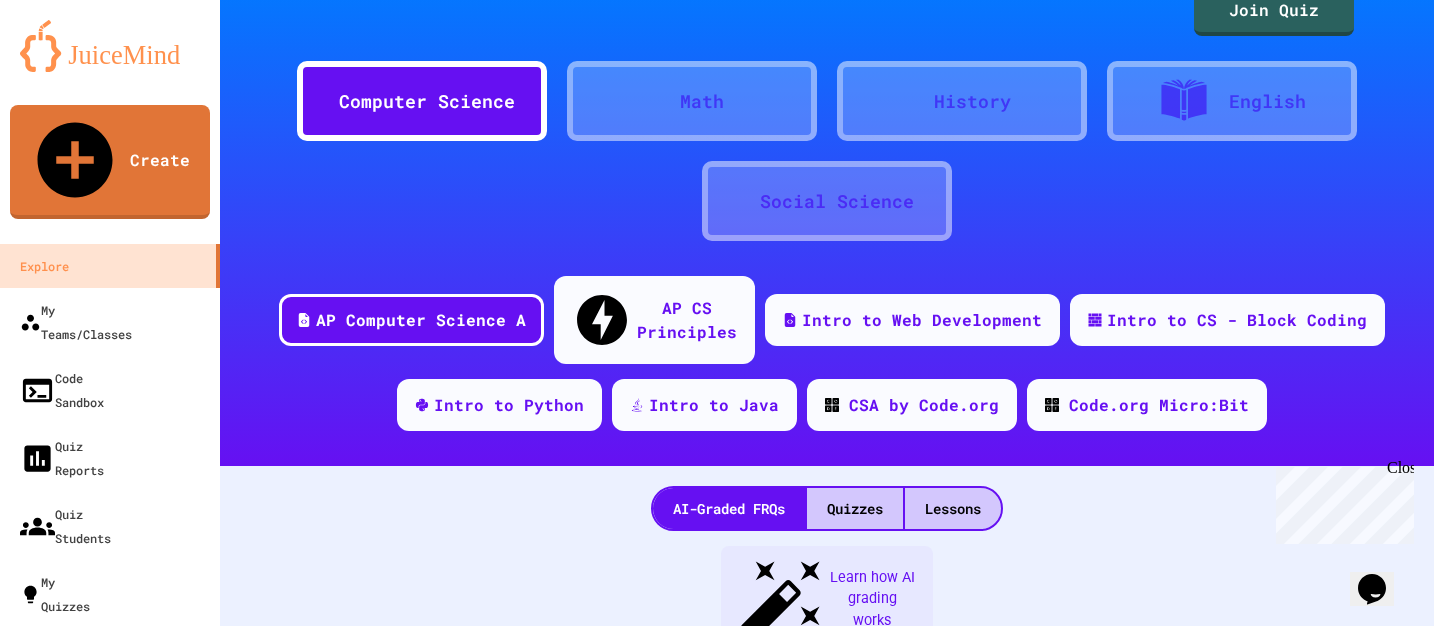 scroll, scrollTop: 0, scrollLeft: 0, axis: both 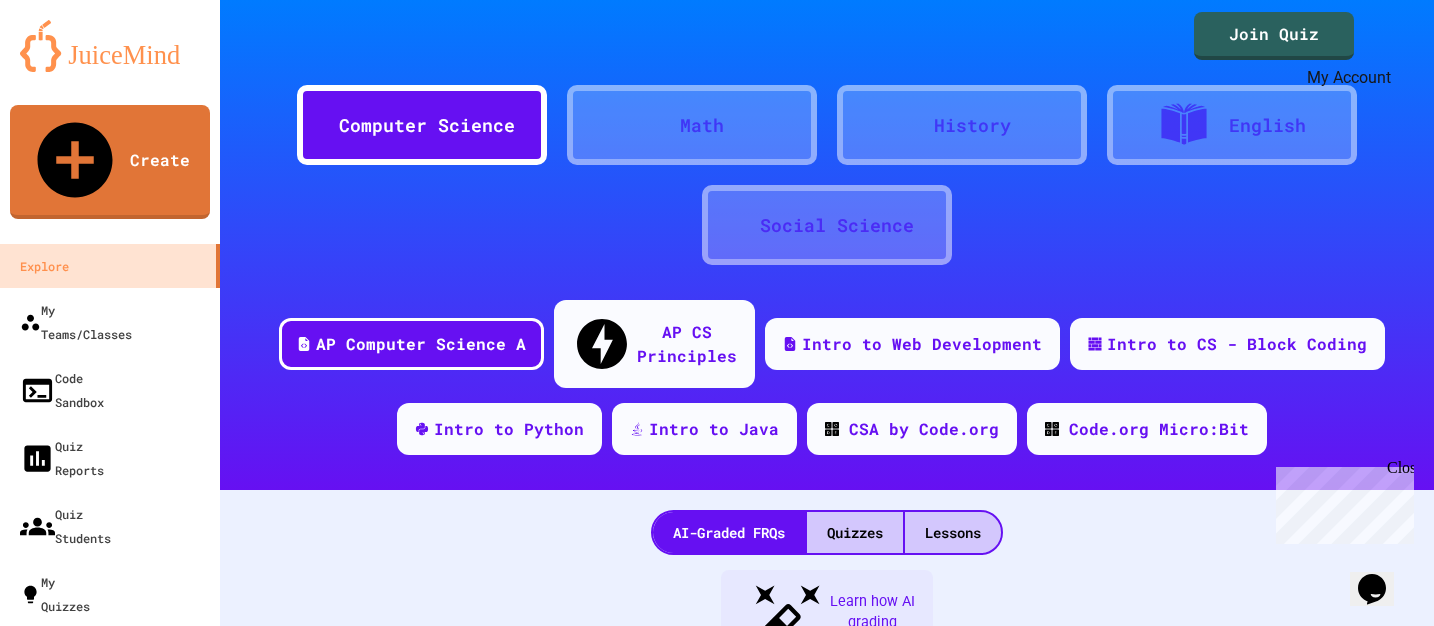 click 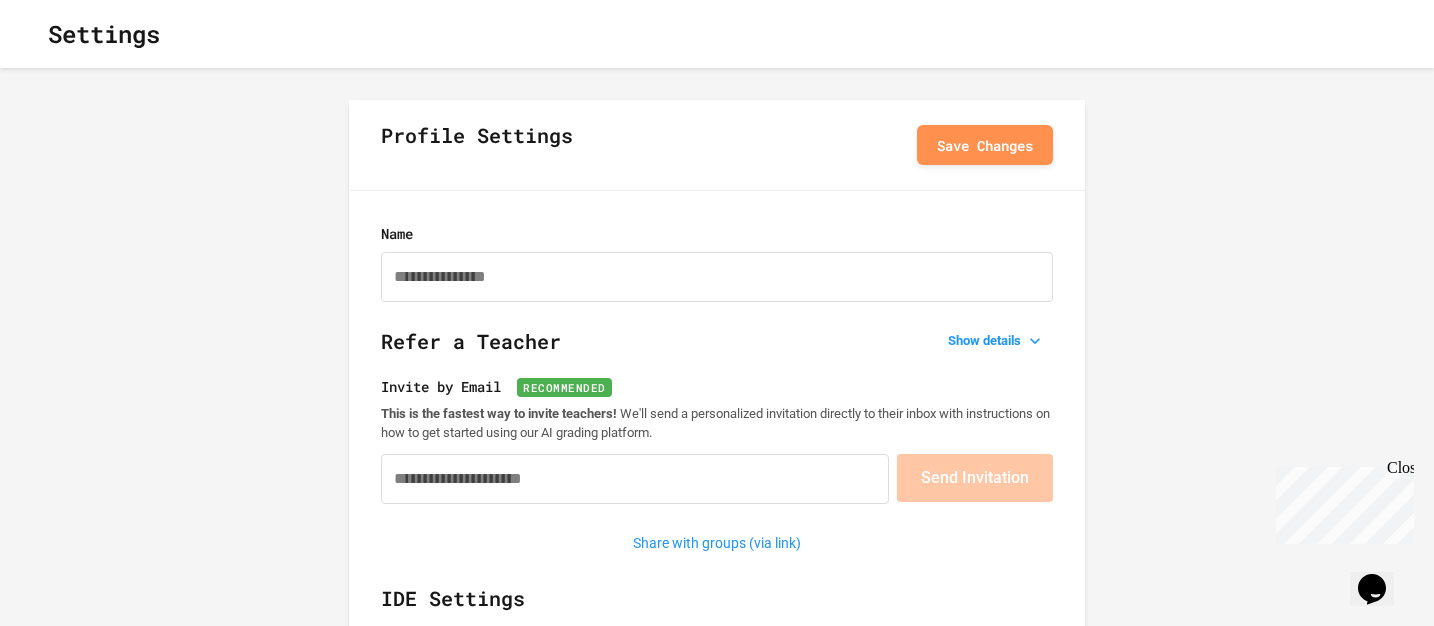 type on "**********" 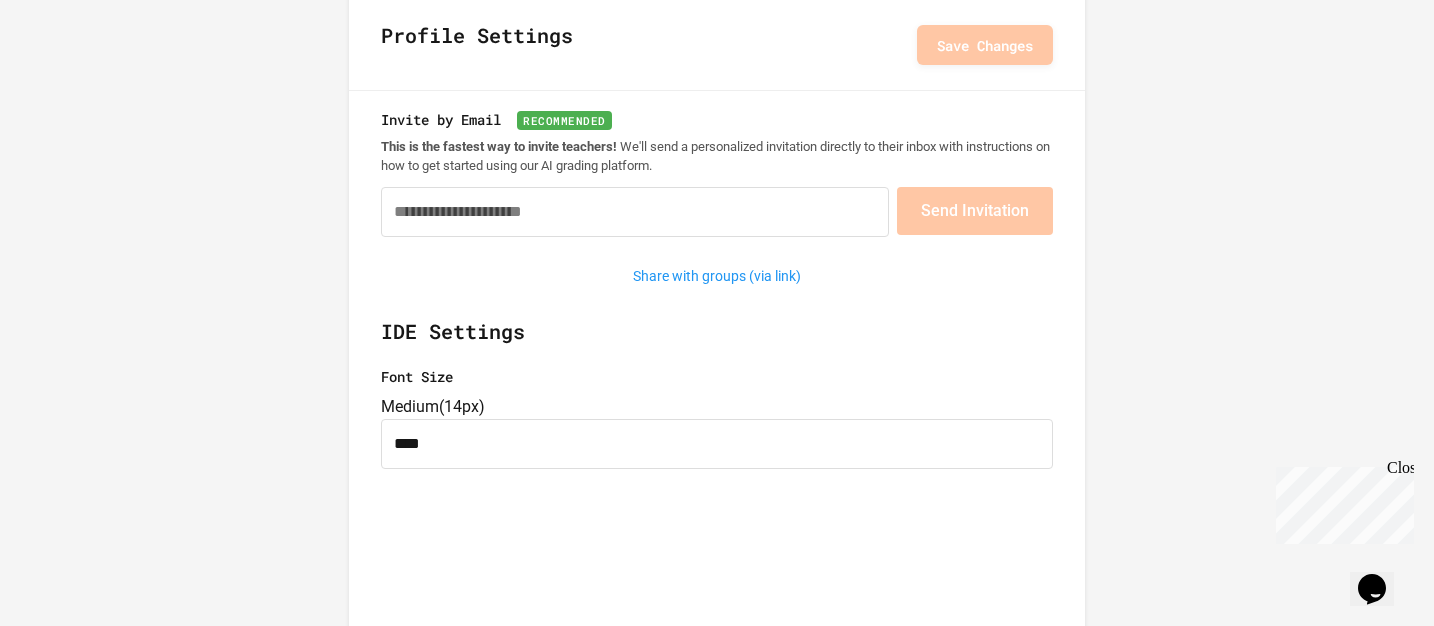 scroll, scrollTop: 0, scrollLeft: 0, axis: both 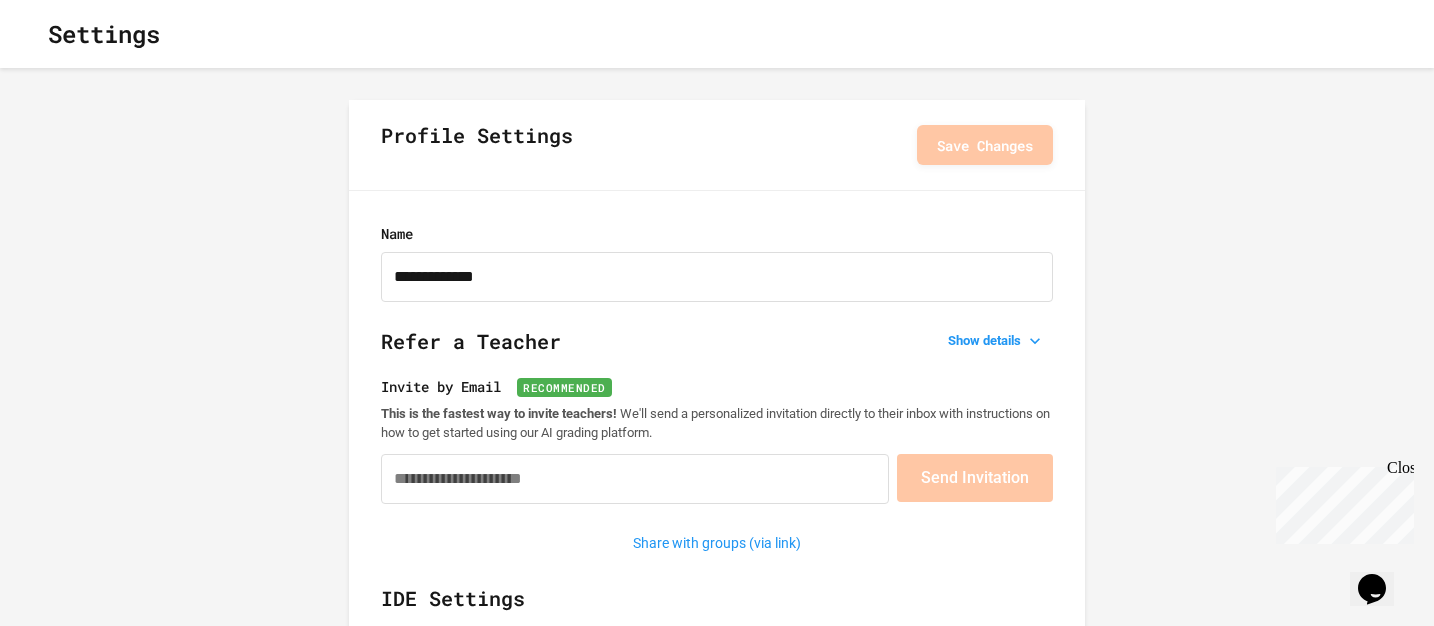 click 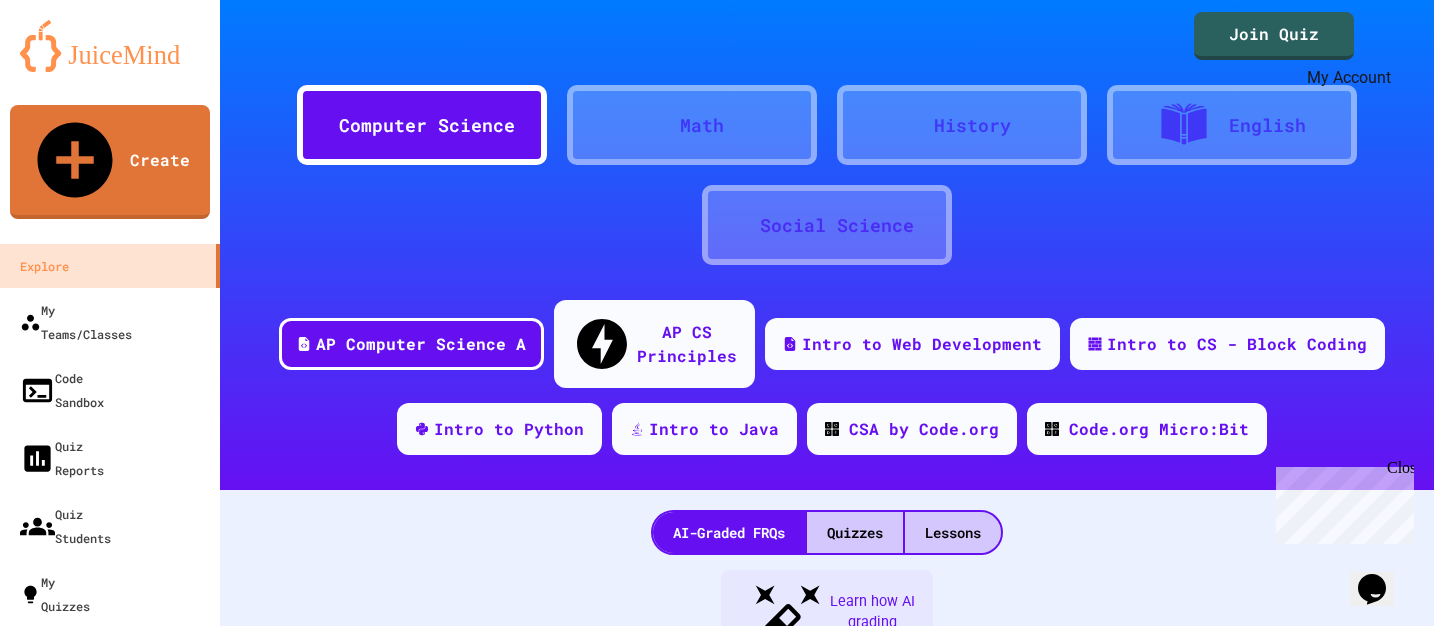 click 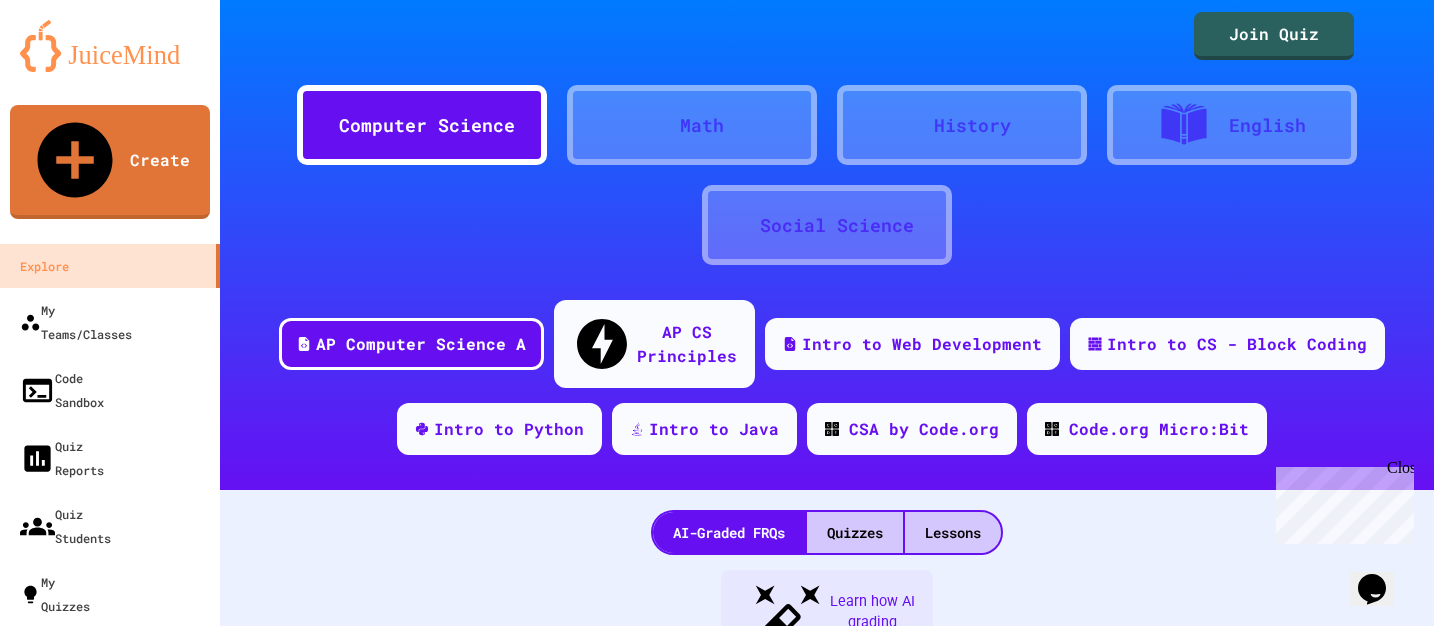 click at bounding box center [717, 626] 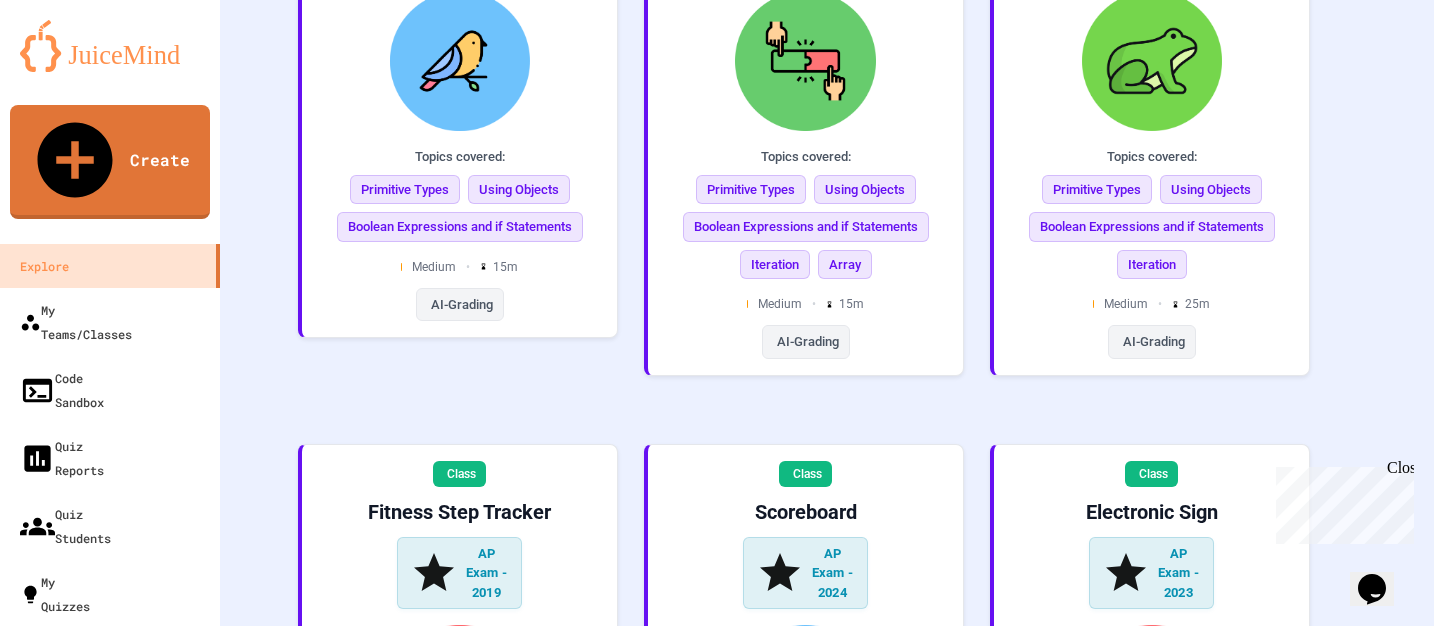 scroll, scrollTop: 2464, scrollLeft: 0, axis: vertical 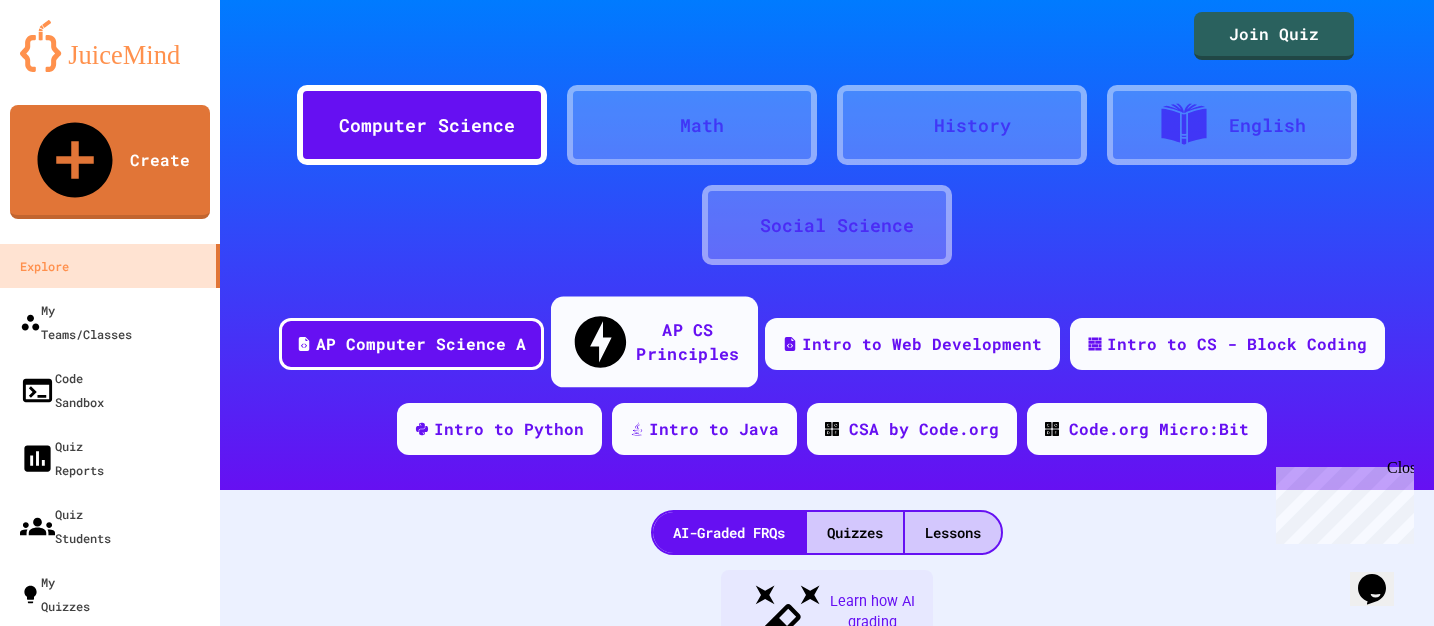 click on "AP CS Principles" at bounding box center (687, 341) 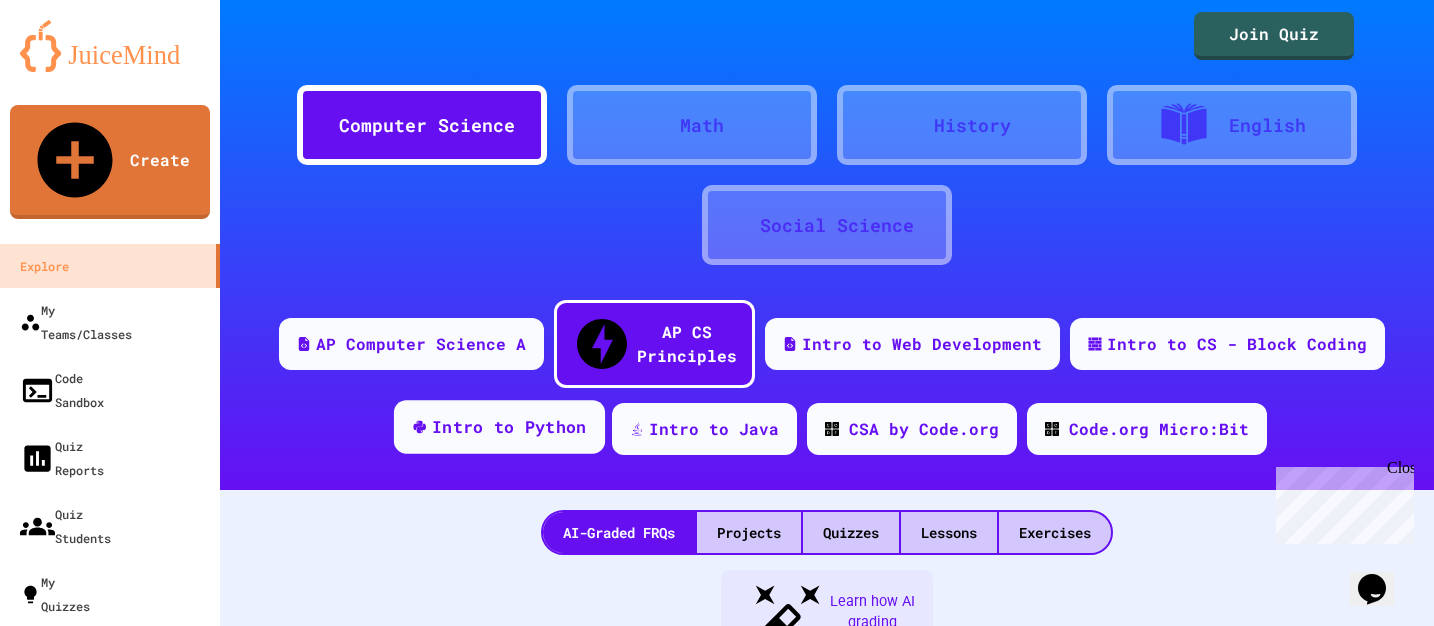 click on "Intro to Python" at bounding box center [509, 427] 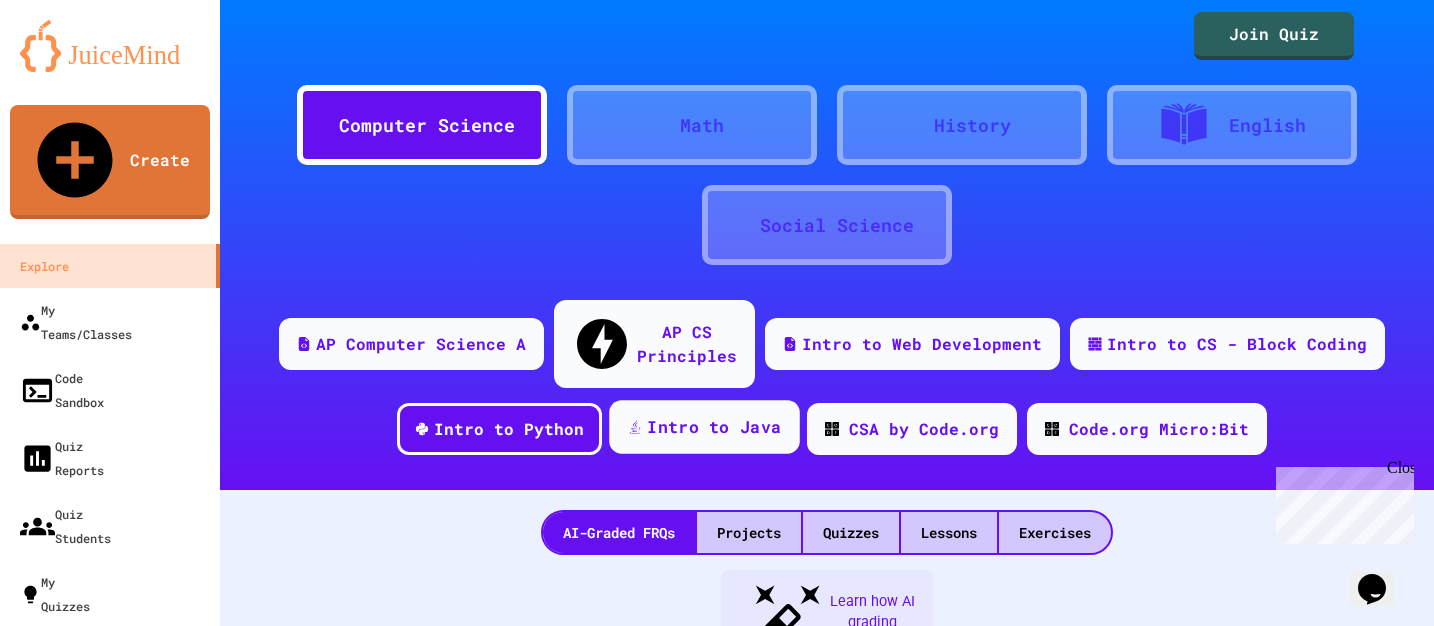 click on "Intro to Java" at bounding box center (714, 427) 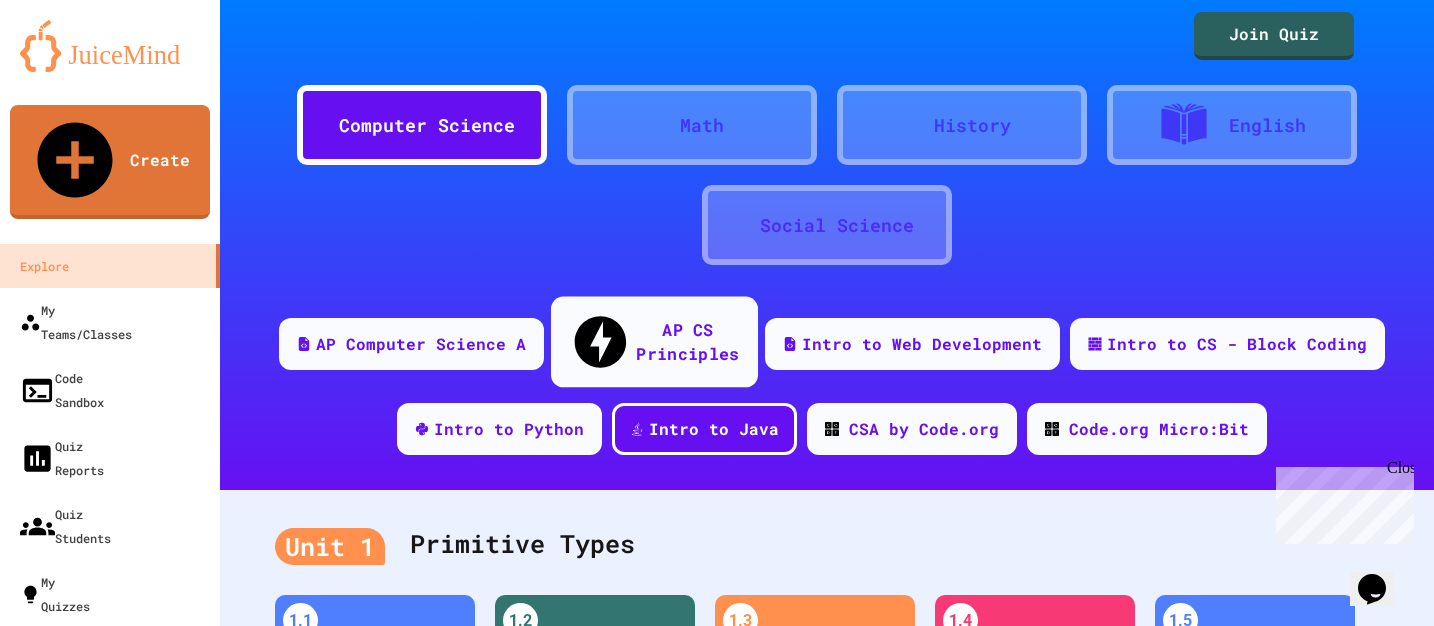 click on "AP CS Principles" at bounding box center (687, 341) 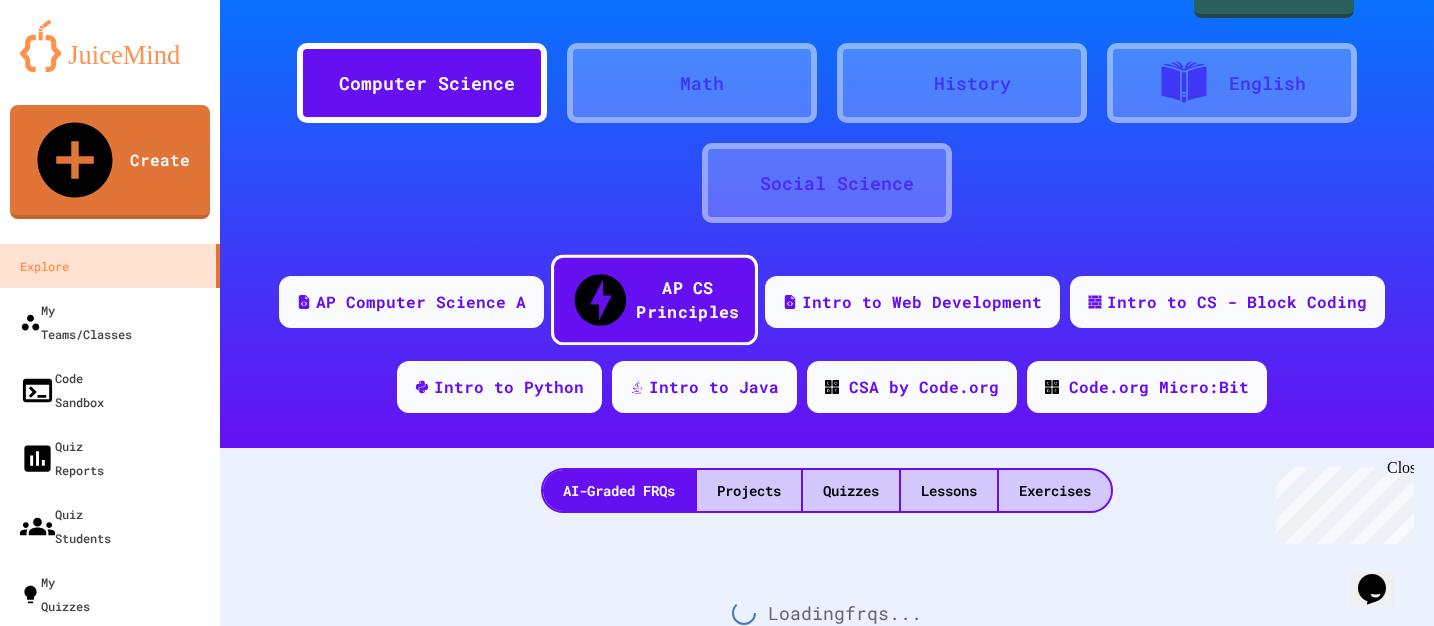 scroll, scrollTop: 46, scrollLeft: 0, axis: vertical 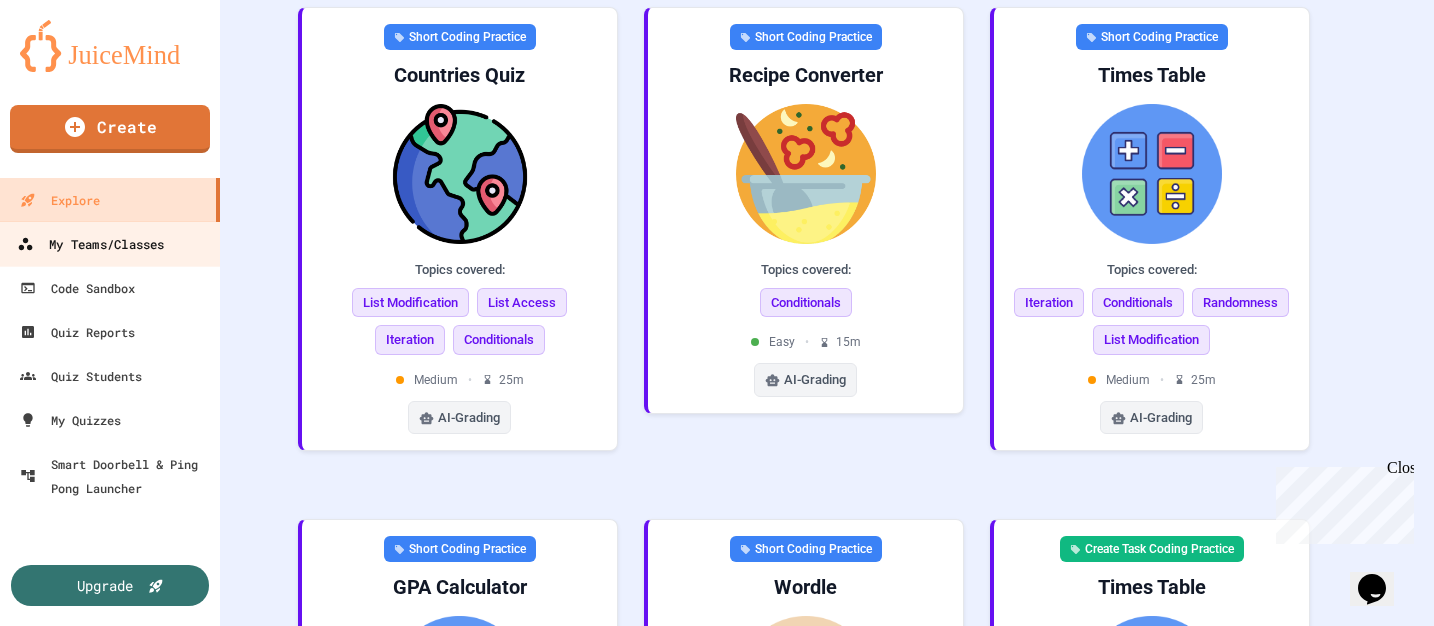 click on "My Teams/Classes" at bounding box center [90, 244] 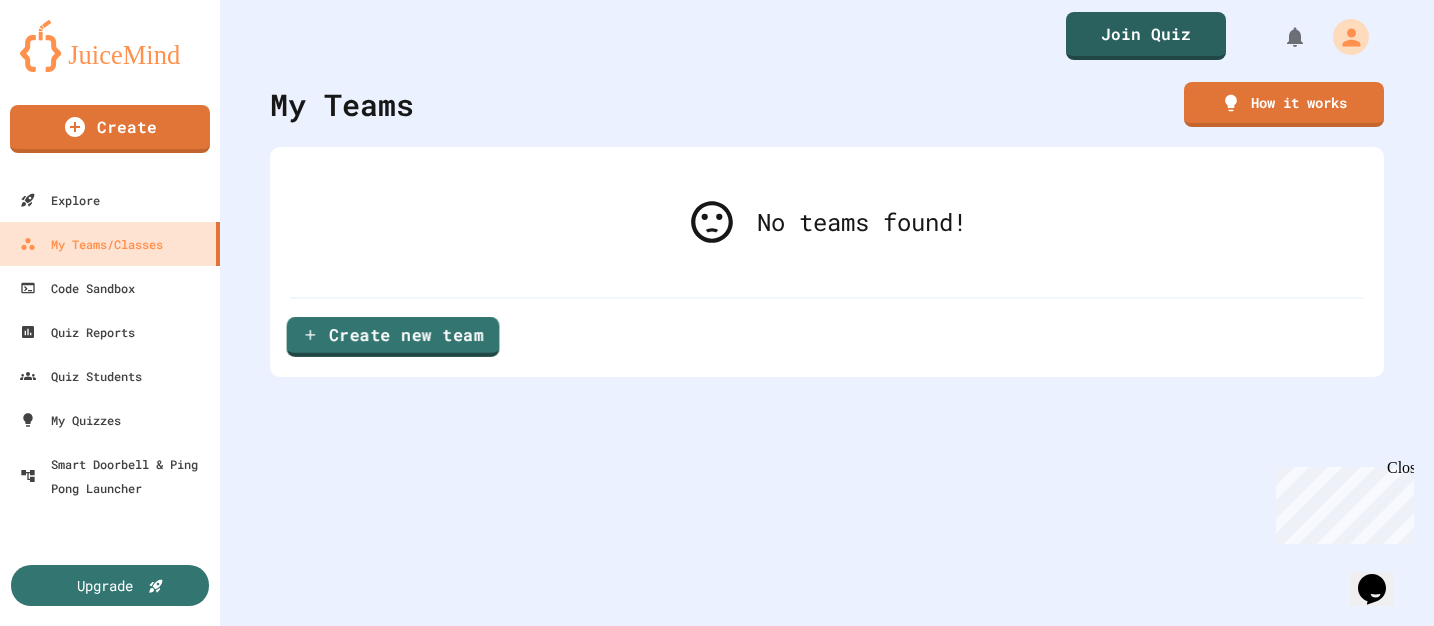 click on "Create new team" at bounding box center [393, 337] 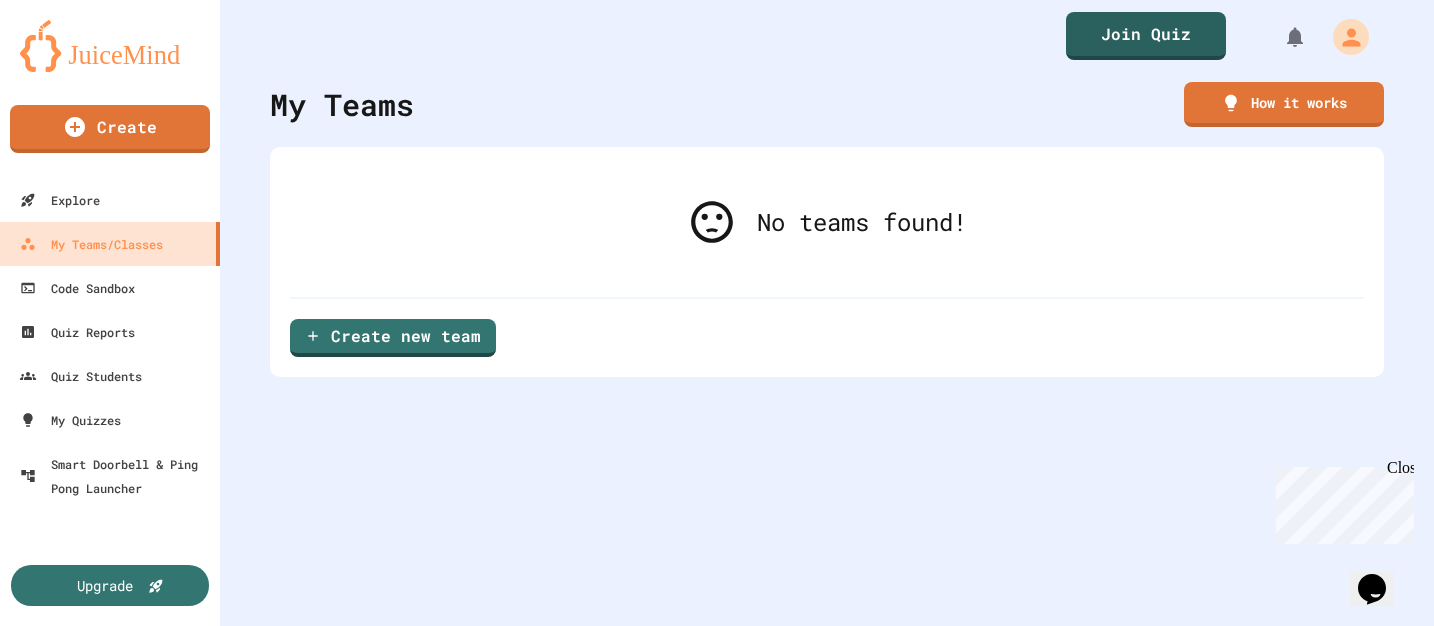 click on "Start from Scratch Create your own custom lessons and coding assignments" at bounding box center (717, 848) 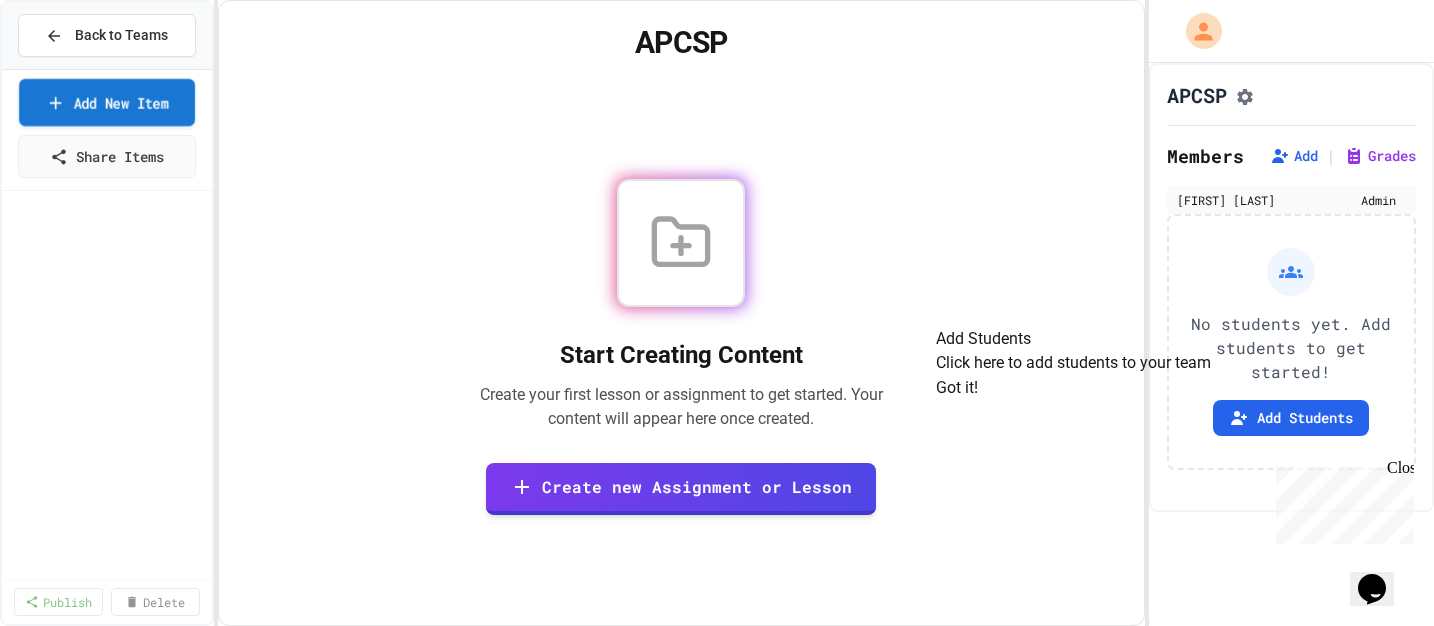 click on "Add New Item" at bounding box center [107, 102] 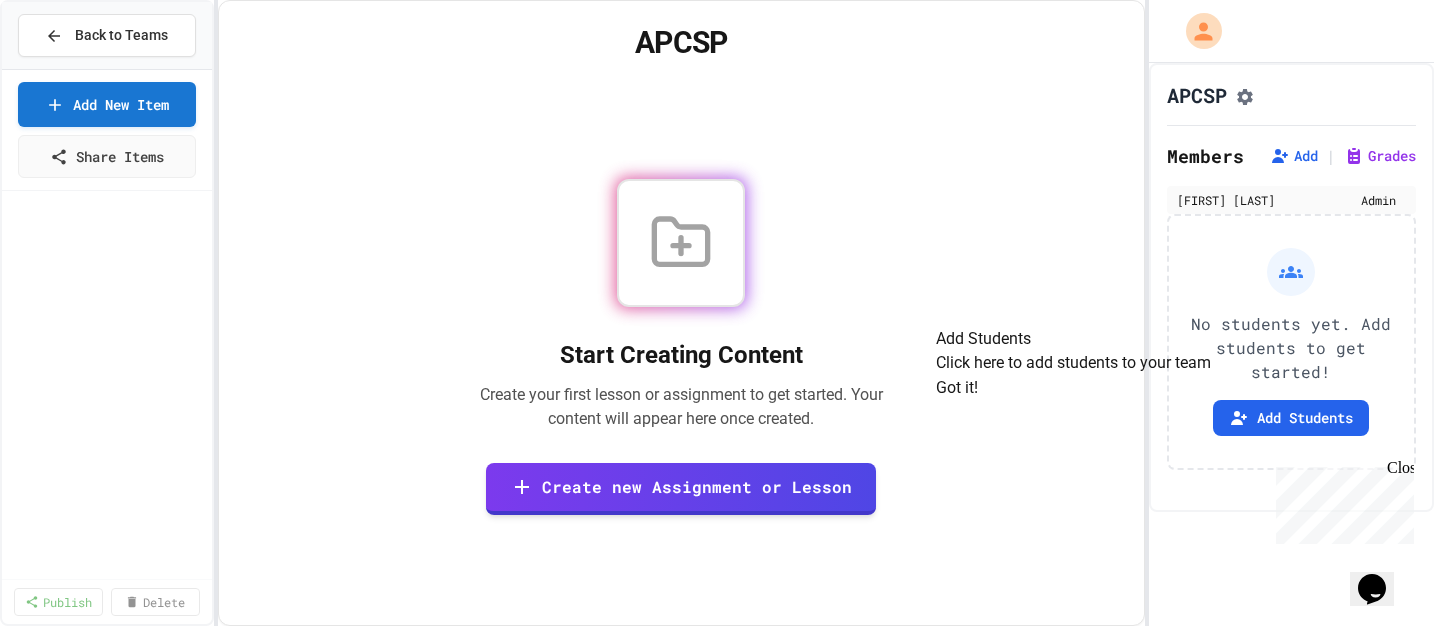 click on "Create Manually Use the traditional method to create content from scratch" at bounding box center (717, 844) 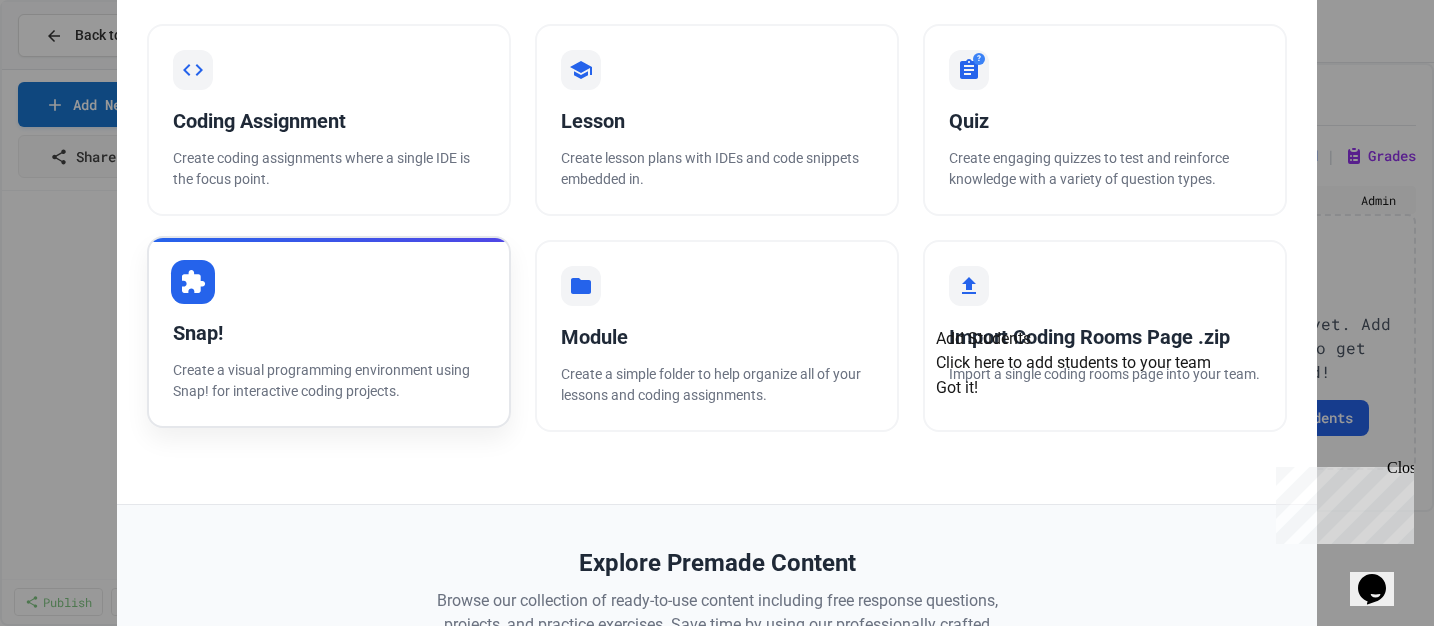 click on "Snap!" at bounding box center [329, 333] 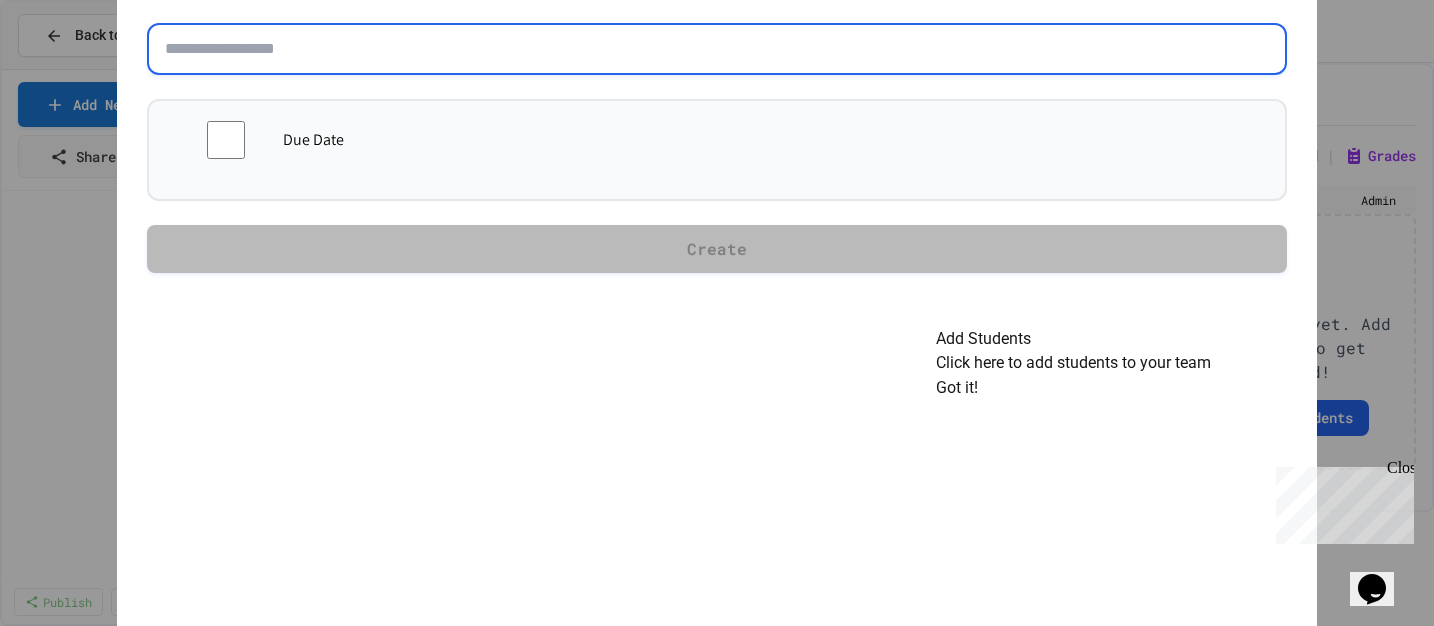 click at bounding box center [717, 49] 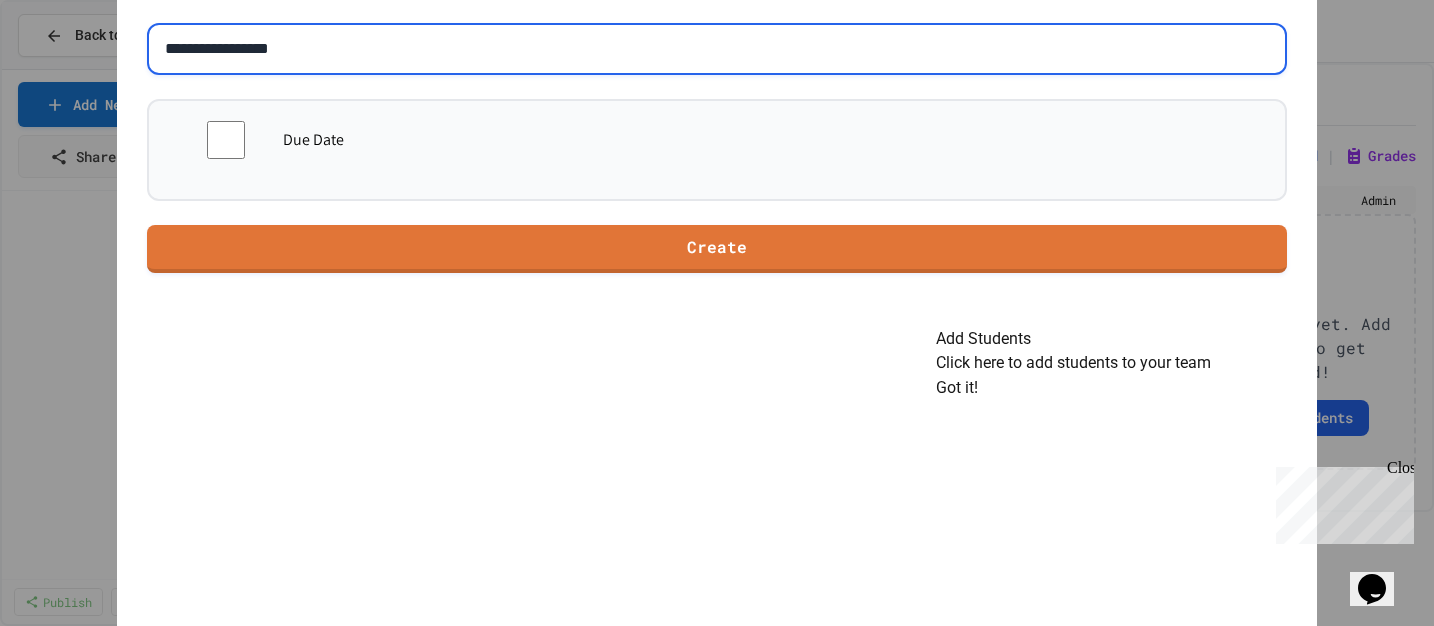type on "**********" 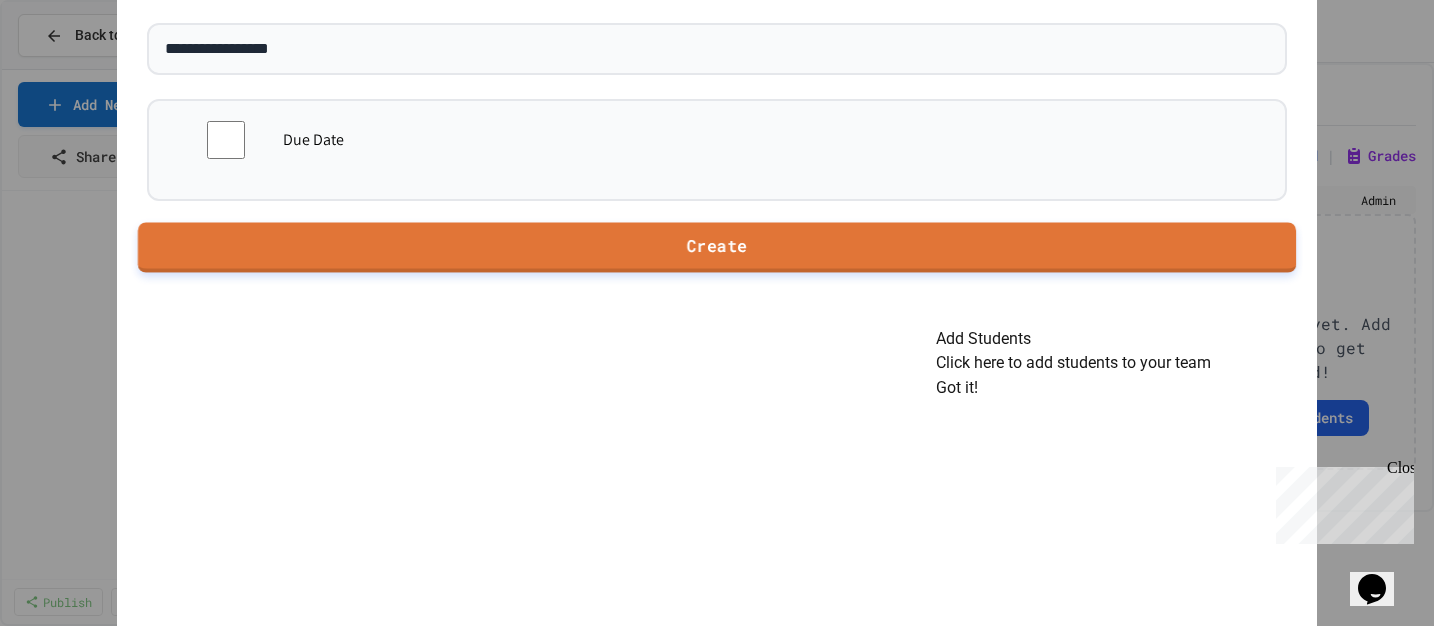 click on "Create" at bounding box center [717, 247] 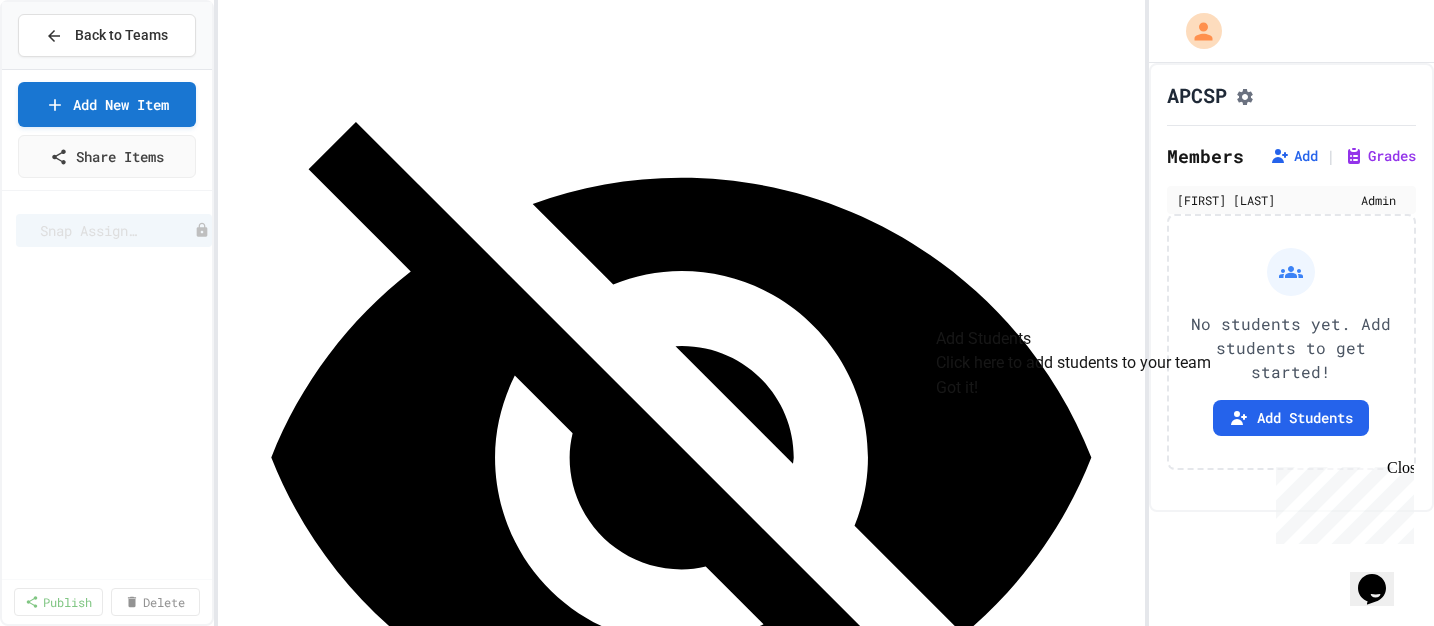 scroll, scrollTop: 0, scrollLeft: 0, axis: both 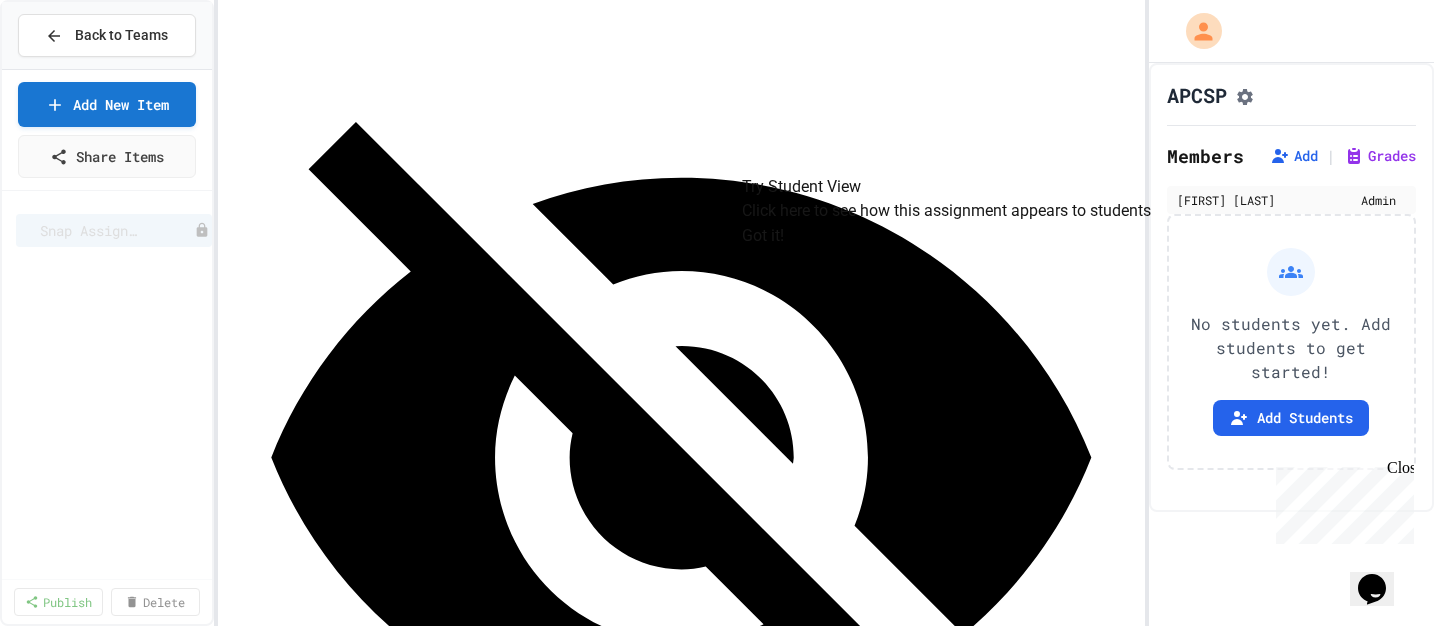 click on "Close" at bounding box center [1399, 471] 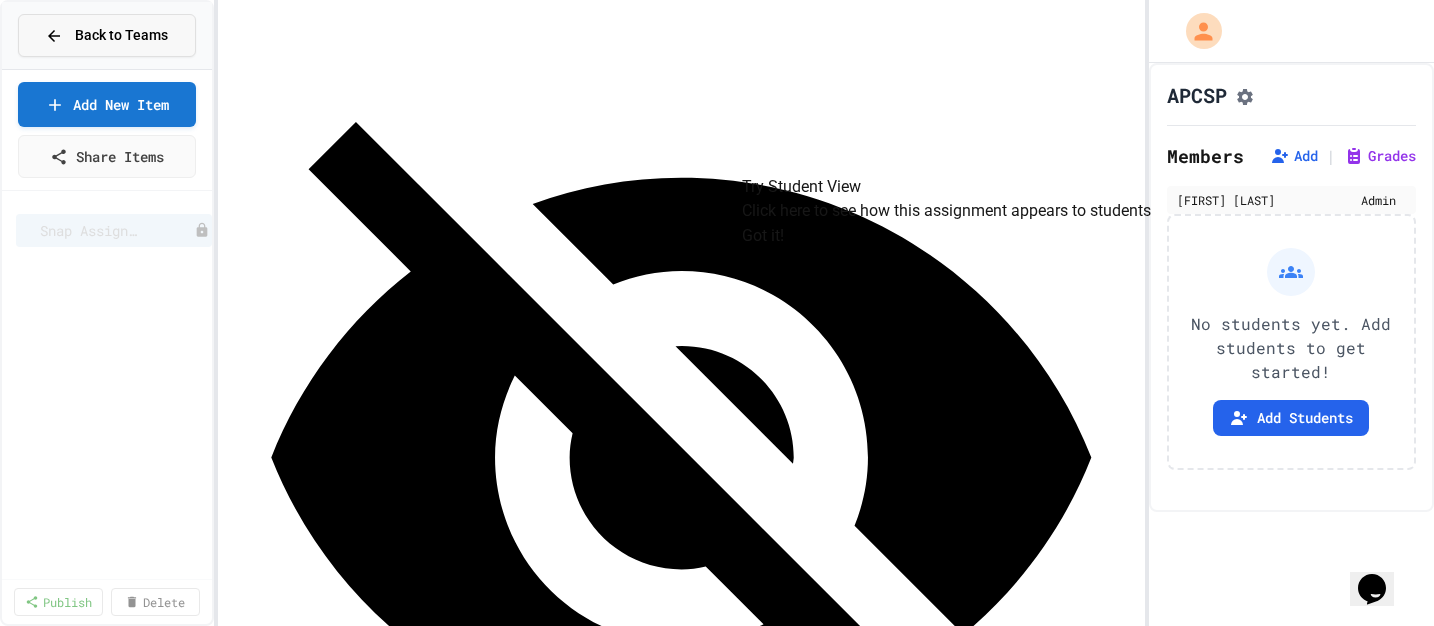 click 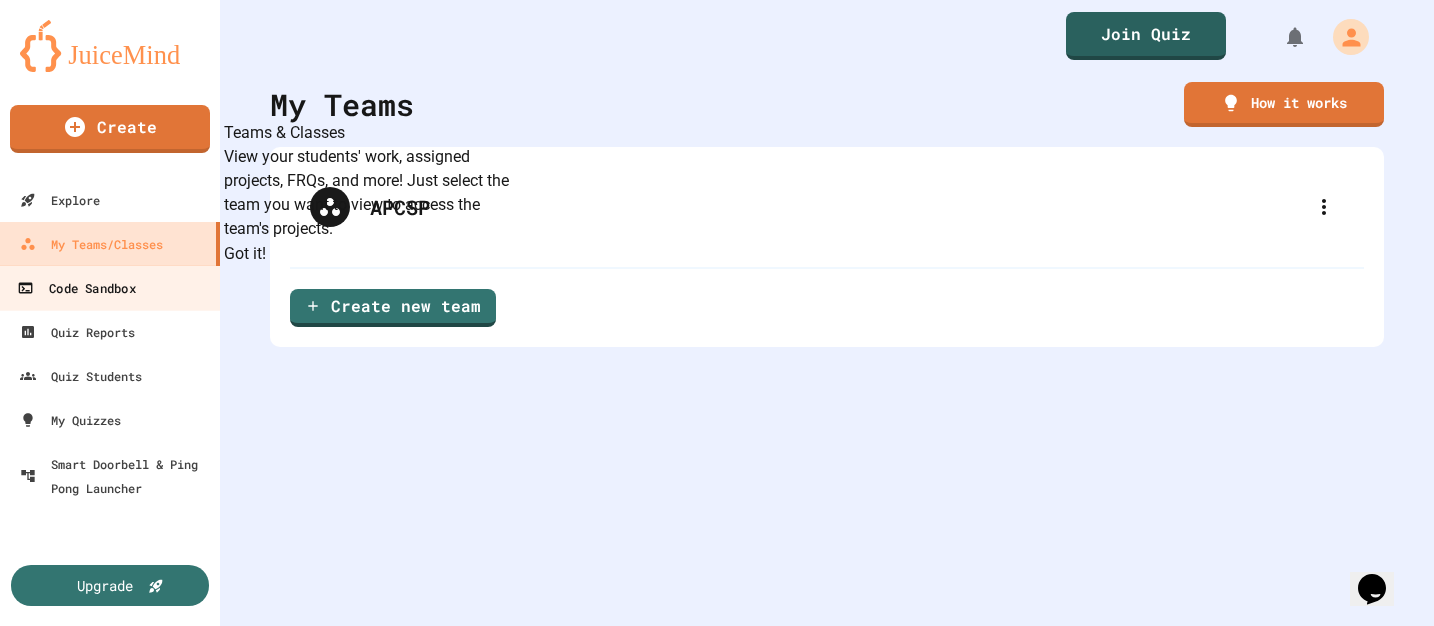 click on "Code Sandbox" at bounding box center [76, 288] 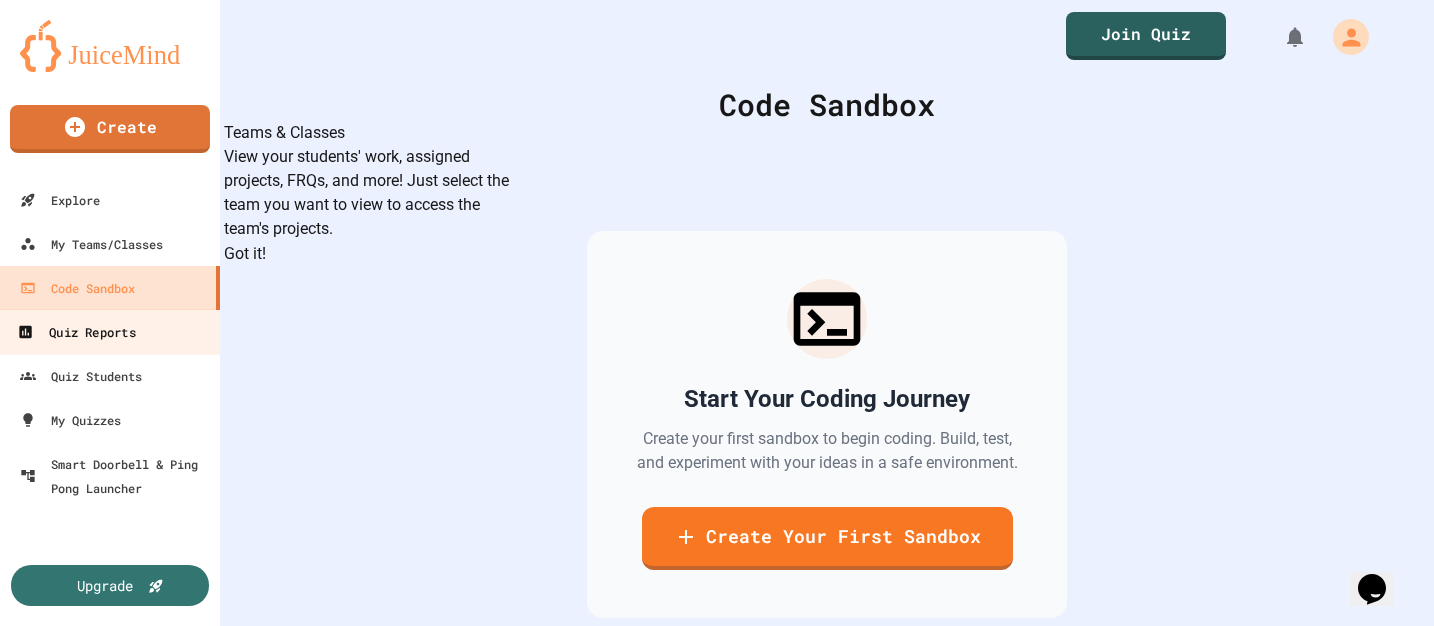 click on "Quiz Reports" at bounding box center (76, 332) 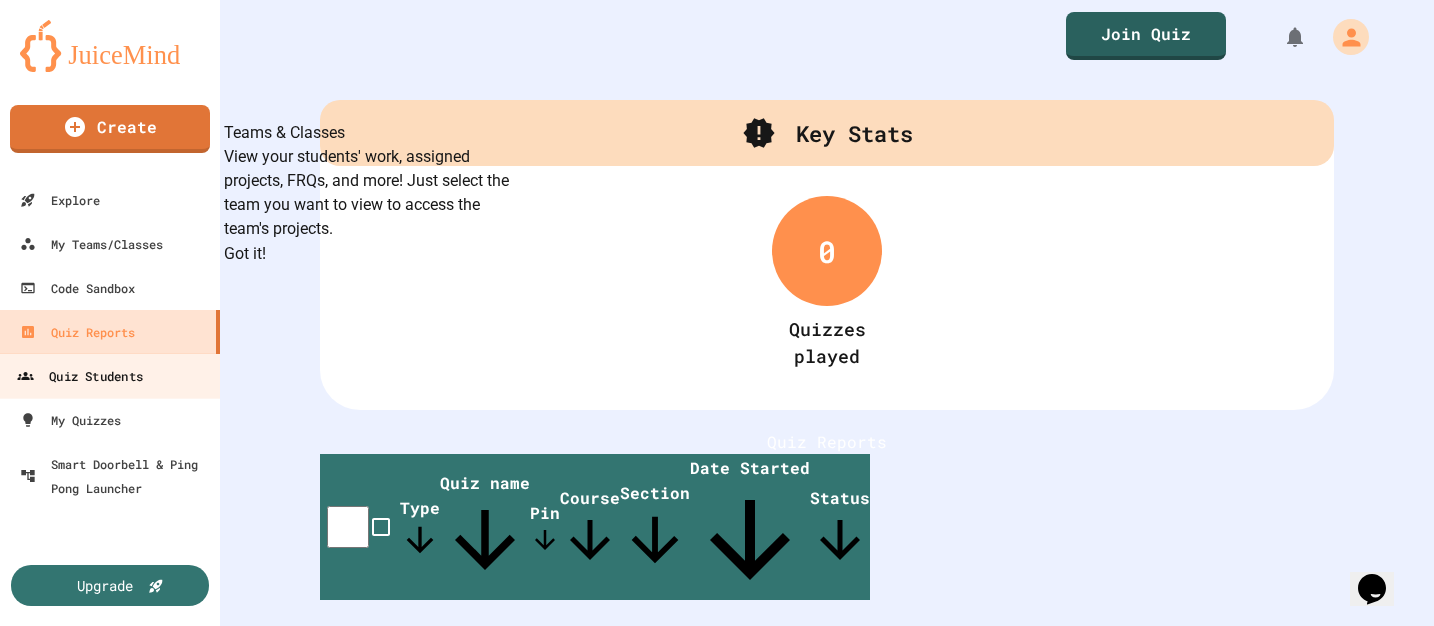click on "Quiz Students" at bounding box center [80, 376] 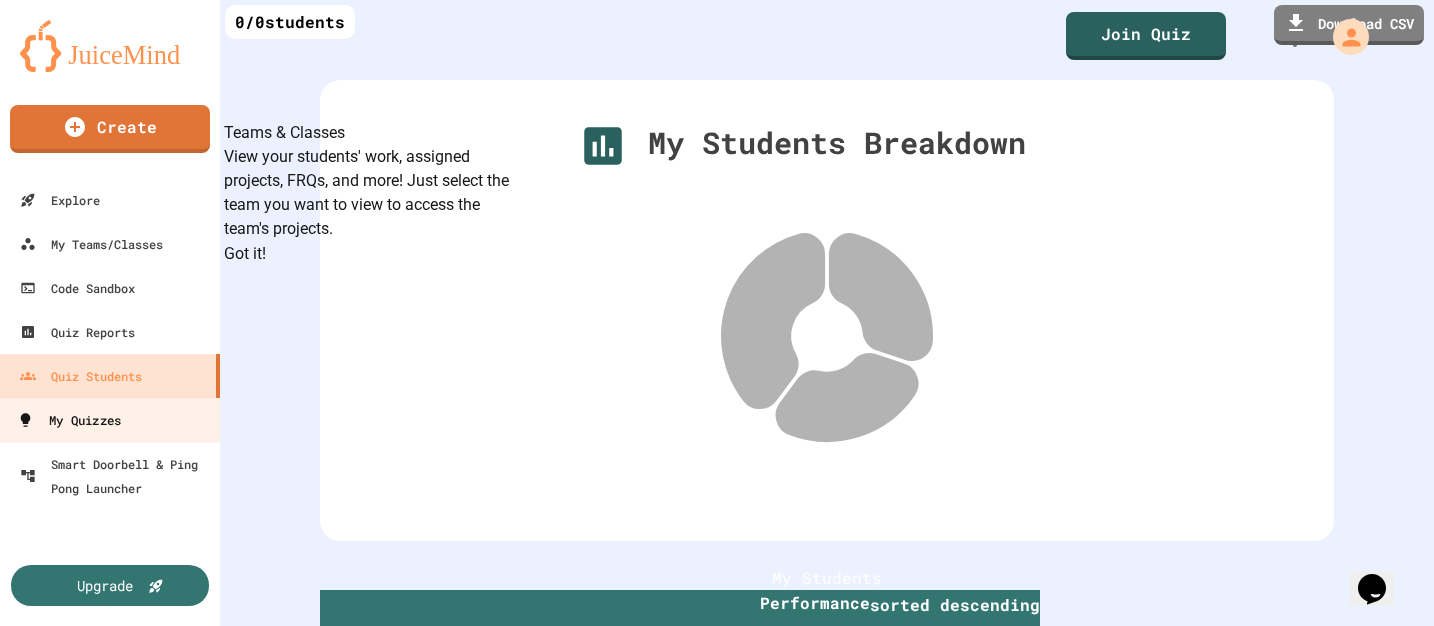 click on "My Quizzes" at bounding box center (110, 419) 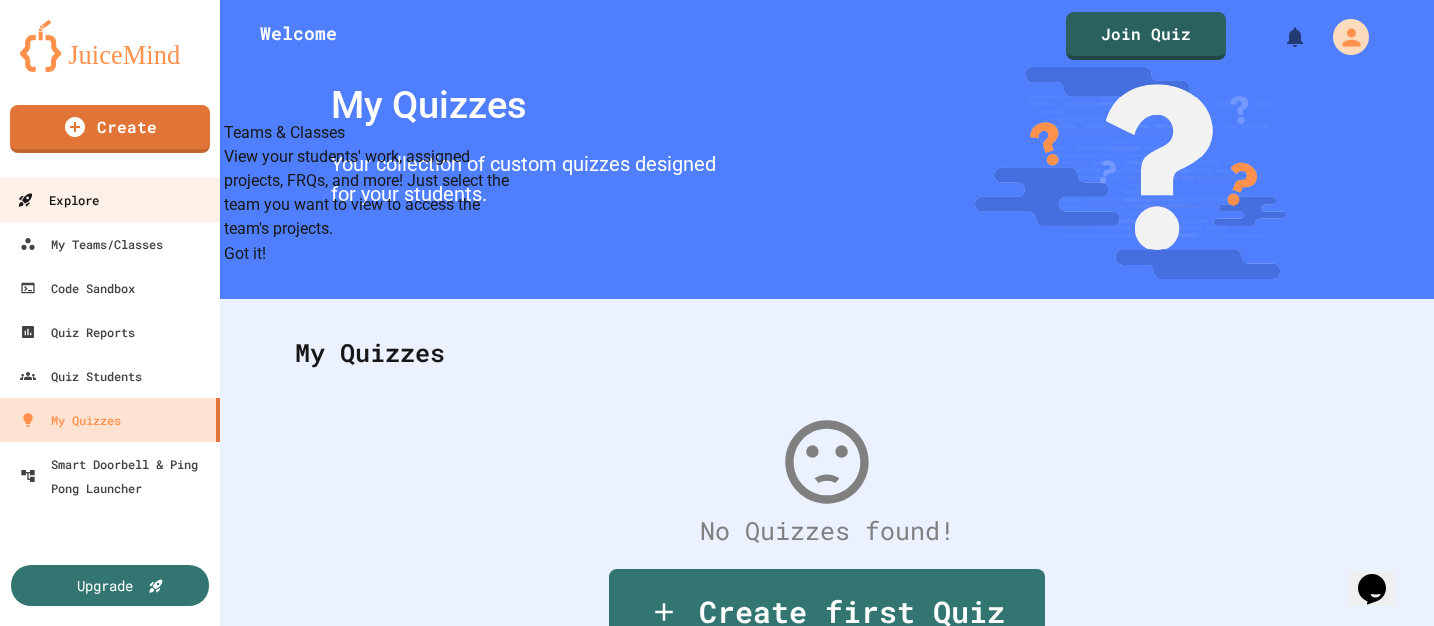 click on "Explore" at bounding box center [58, 200] 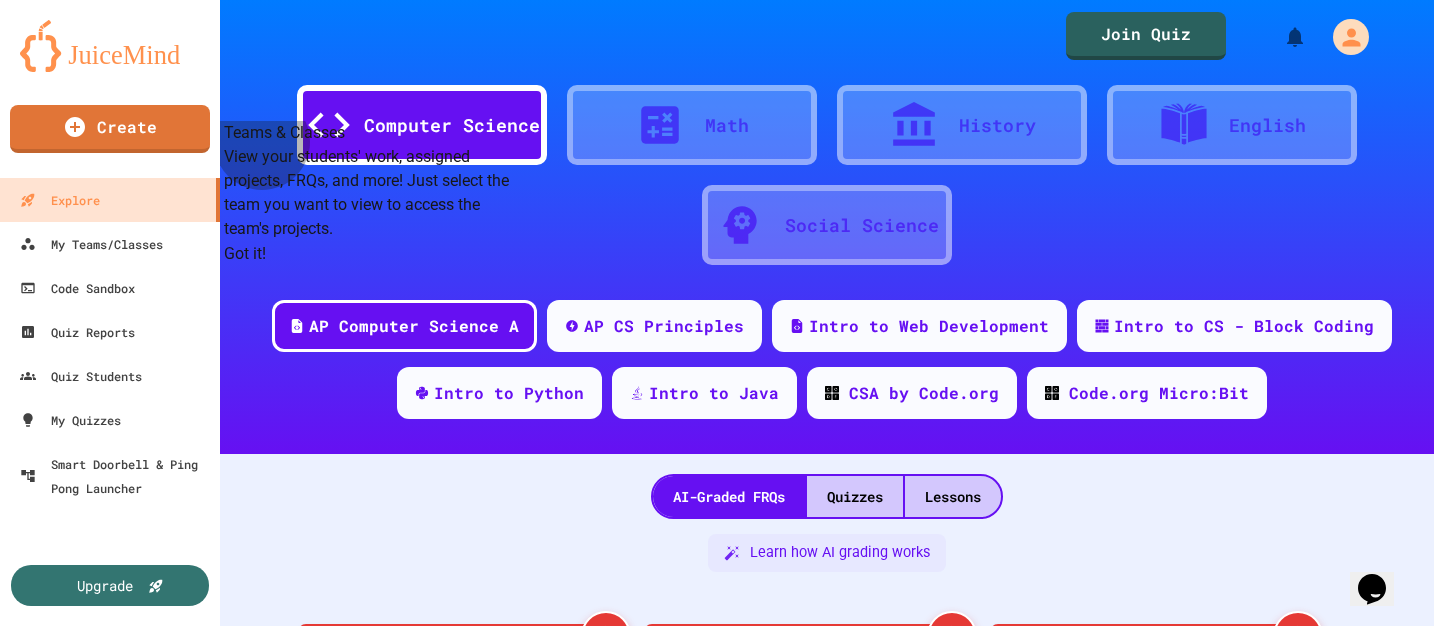 click on "Got it!" at bounding box center [245, 254] 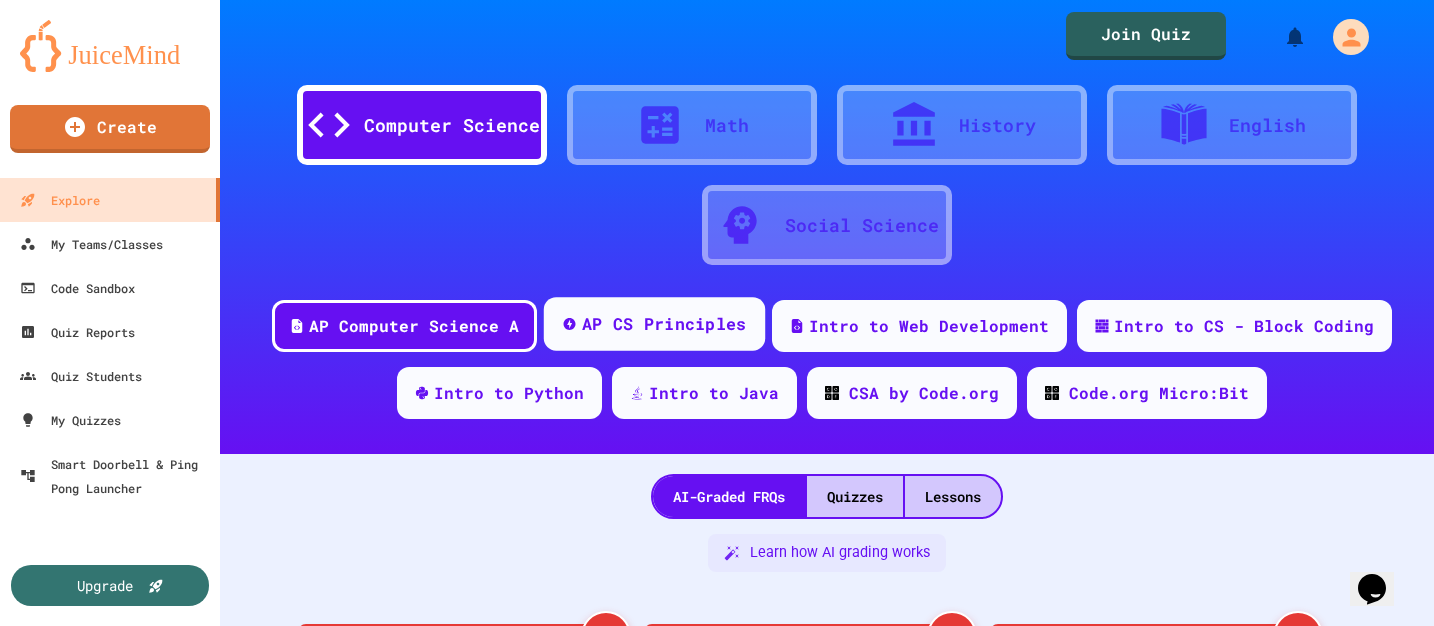 click on "AP CS Principles" at bounding box center (654, 324) 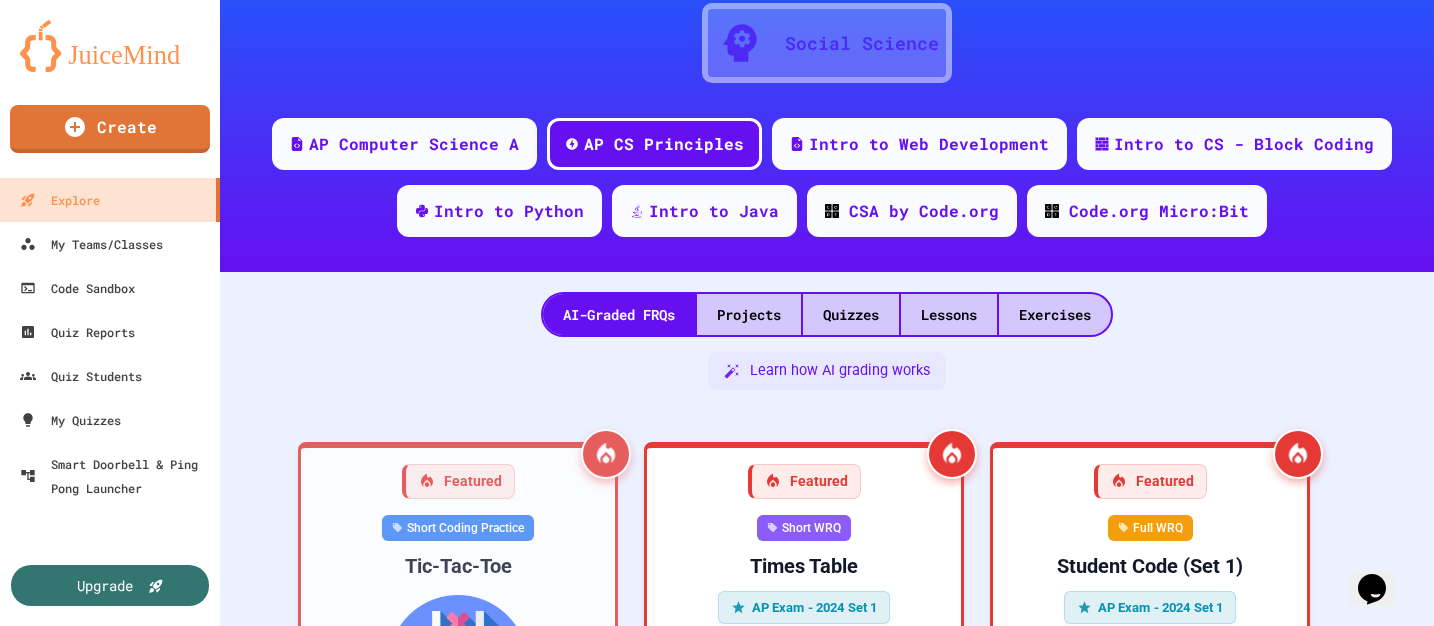 scroll, scrollTop: 184, scrollLeft: 0, axis: vertical 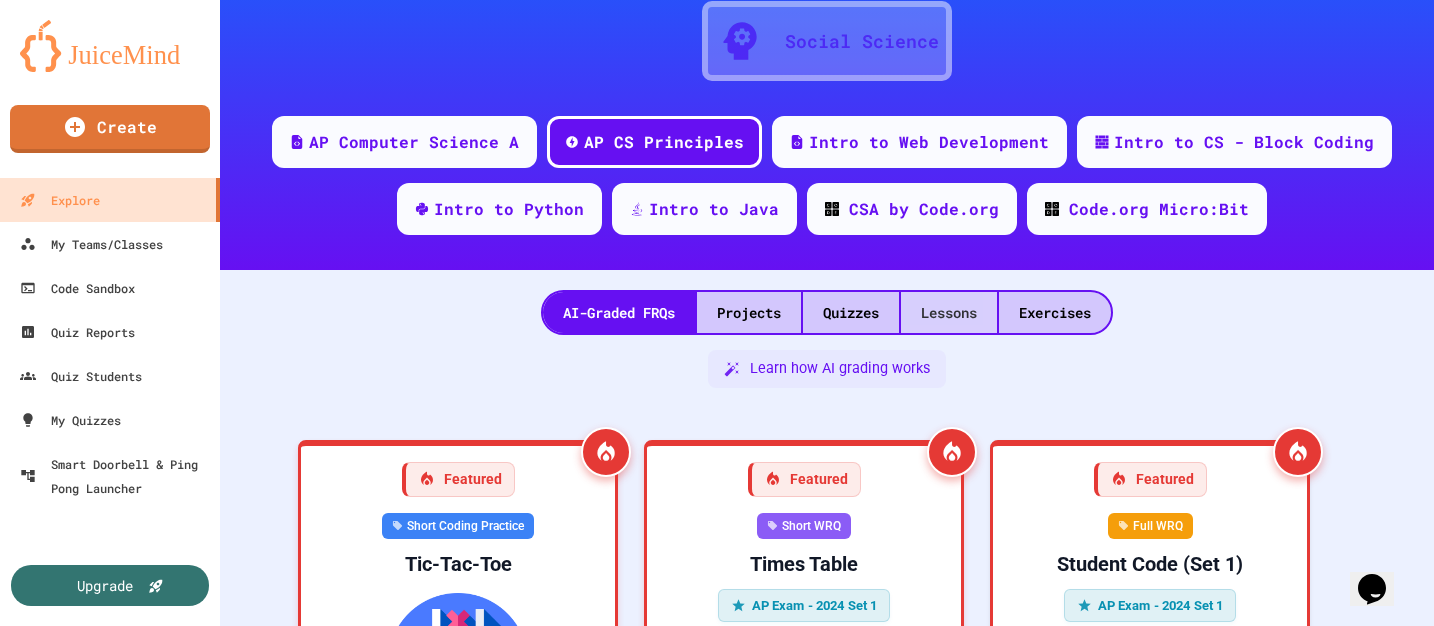 click on "Lessons" at bounding box center [949, 312] 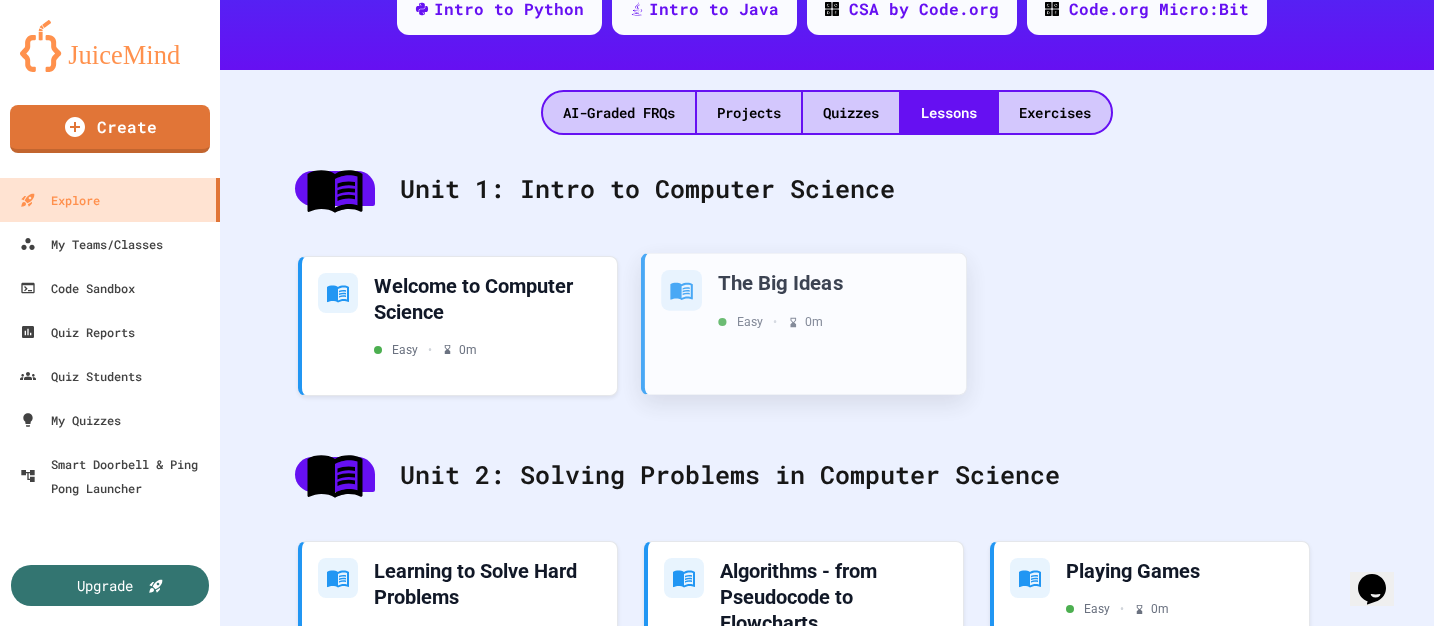 scroll, scrollTop: 388, scrollLeft: 0, axis: vertical 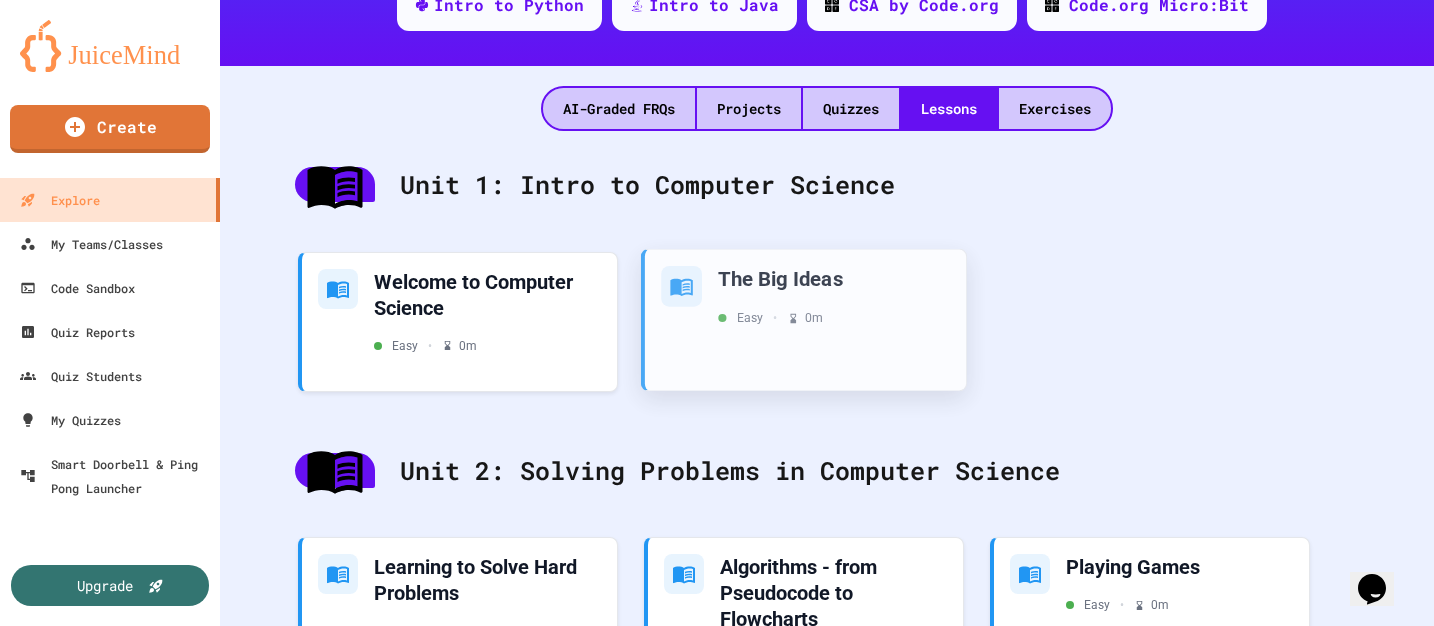 click on "The Big Ideas" at bounding box center [834, 278] 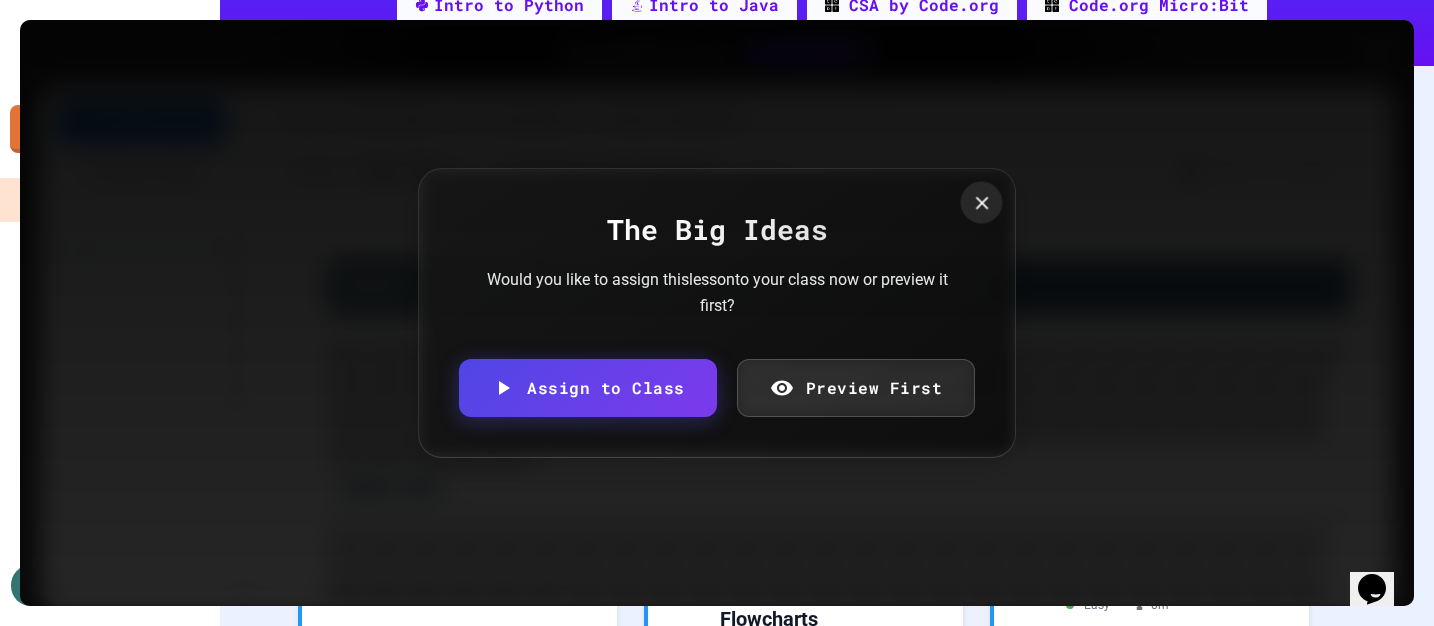 click 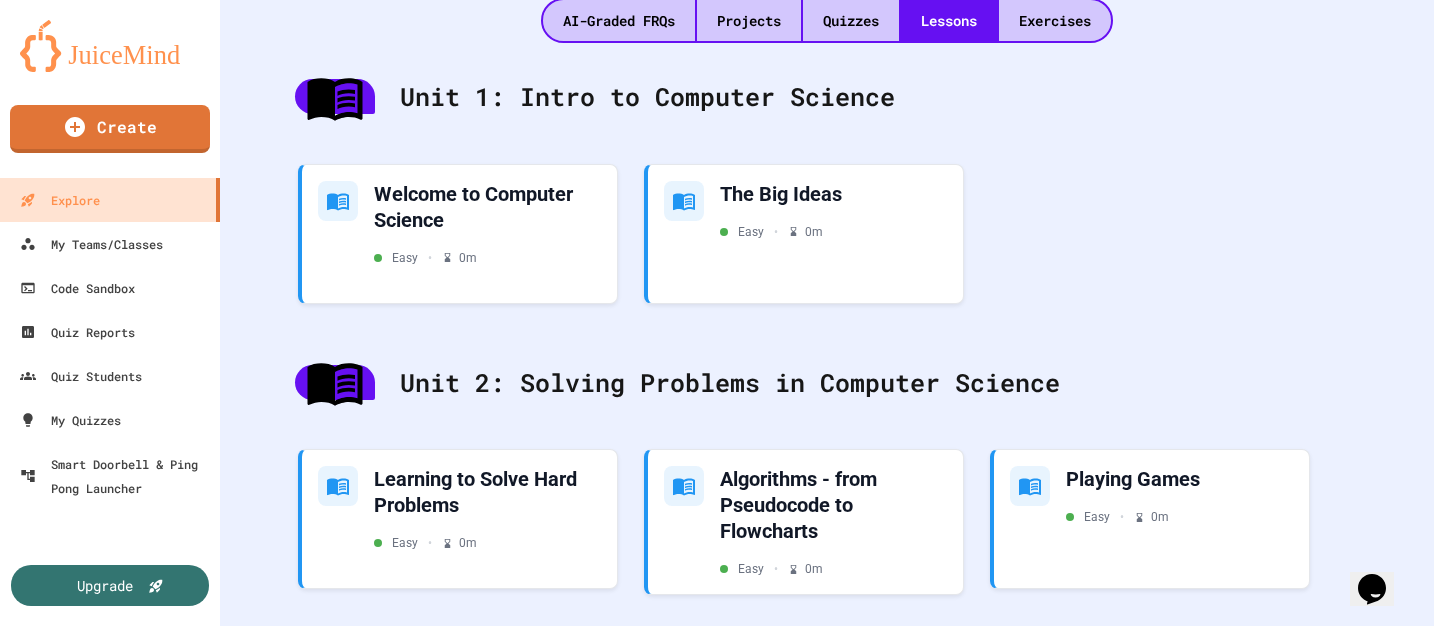 scroll, scrollTop: 0, scrollLeft: 0, axis: both 